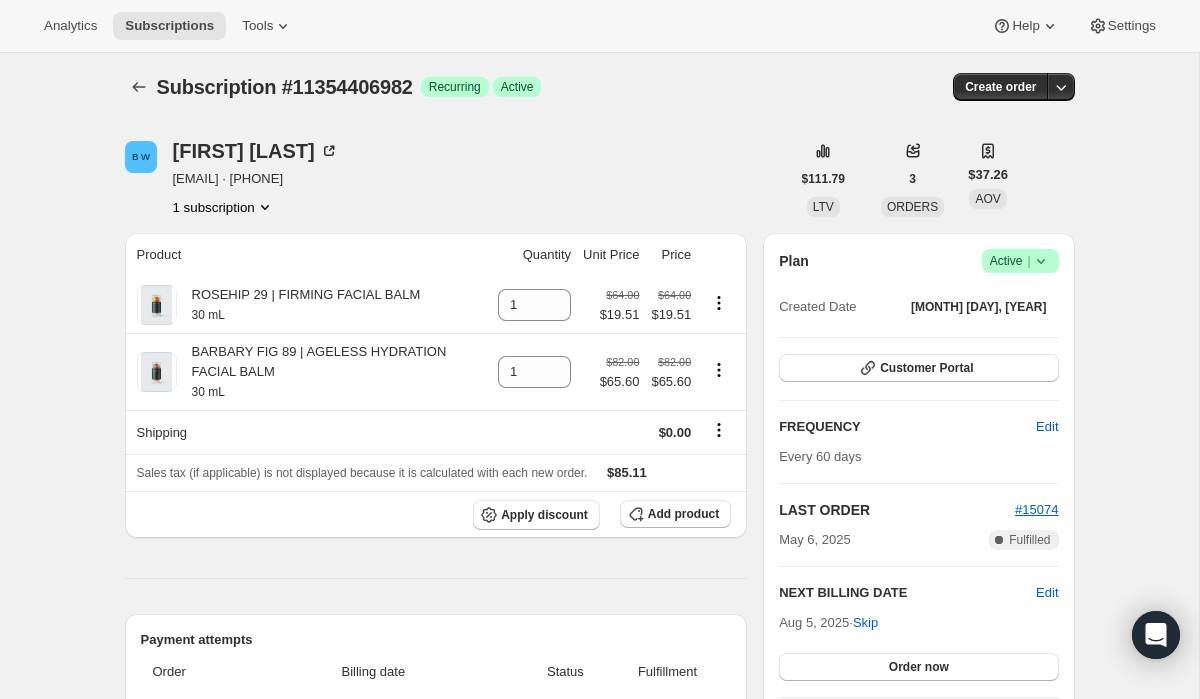 scroll, scrollTop: 4, scrollLeft: 0, axis: vertical 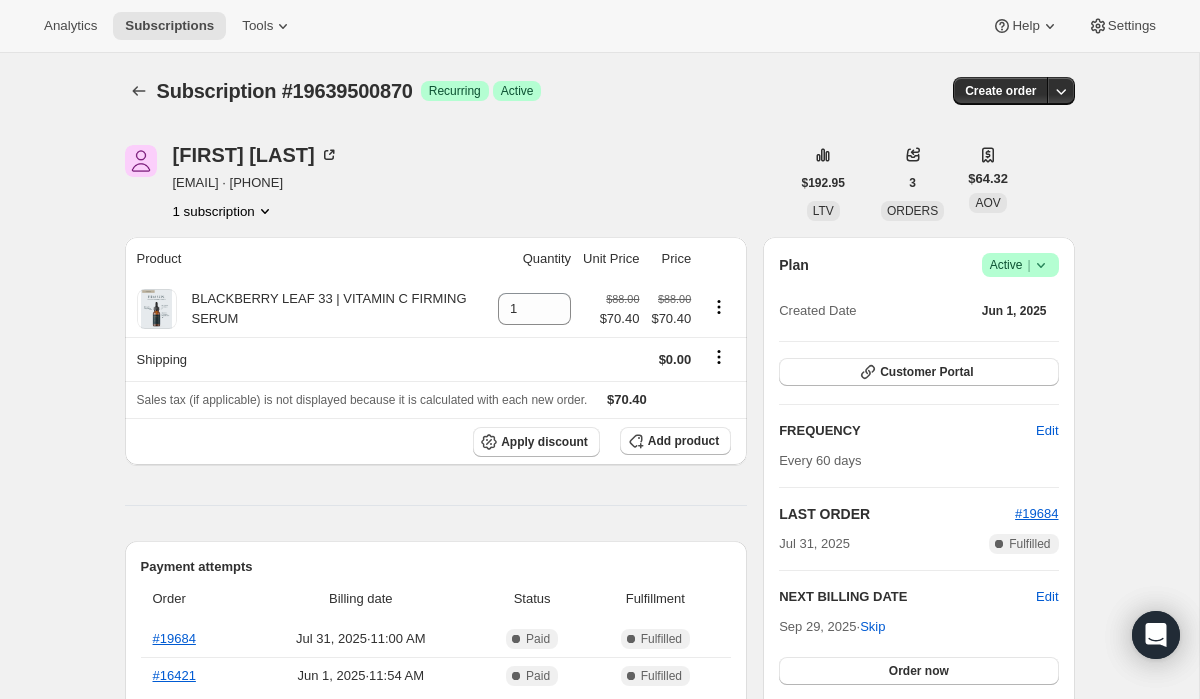 click 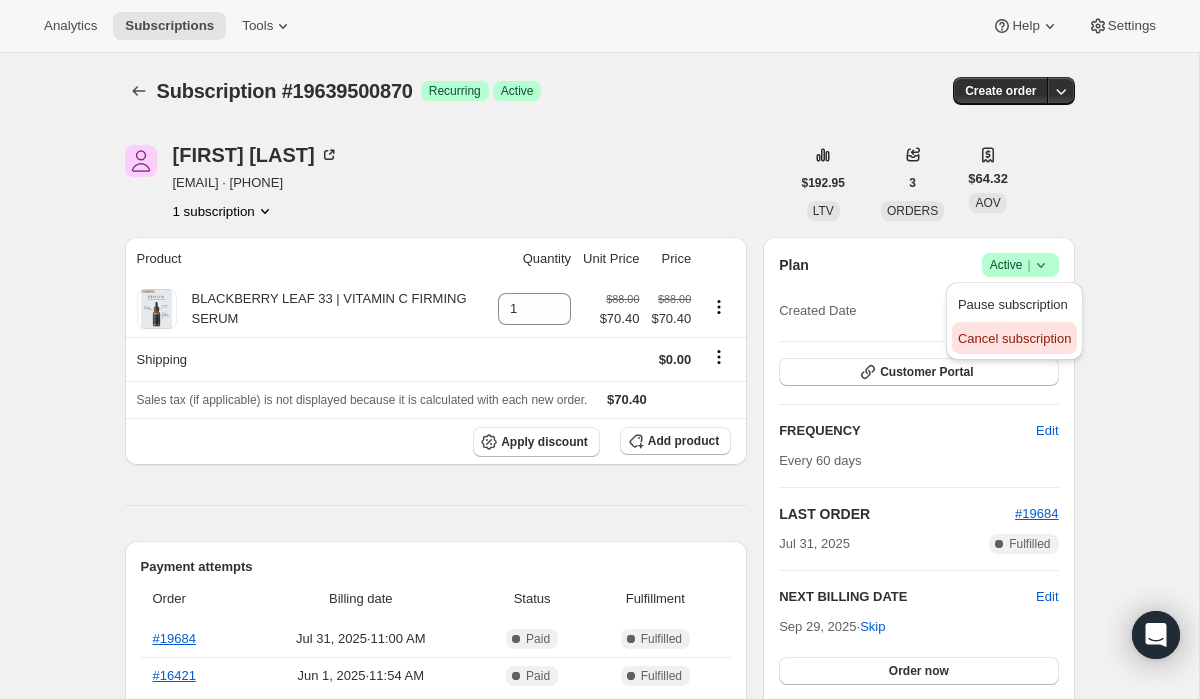 click on "Cancel subscription" at bounding box center (1014, 338) 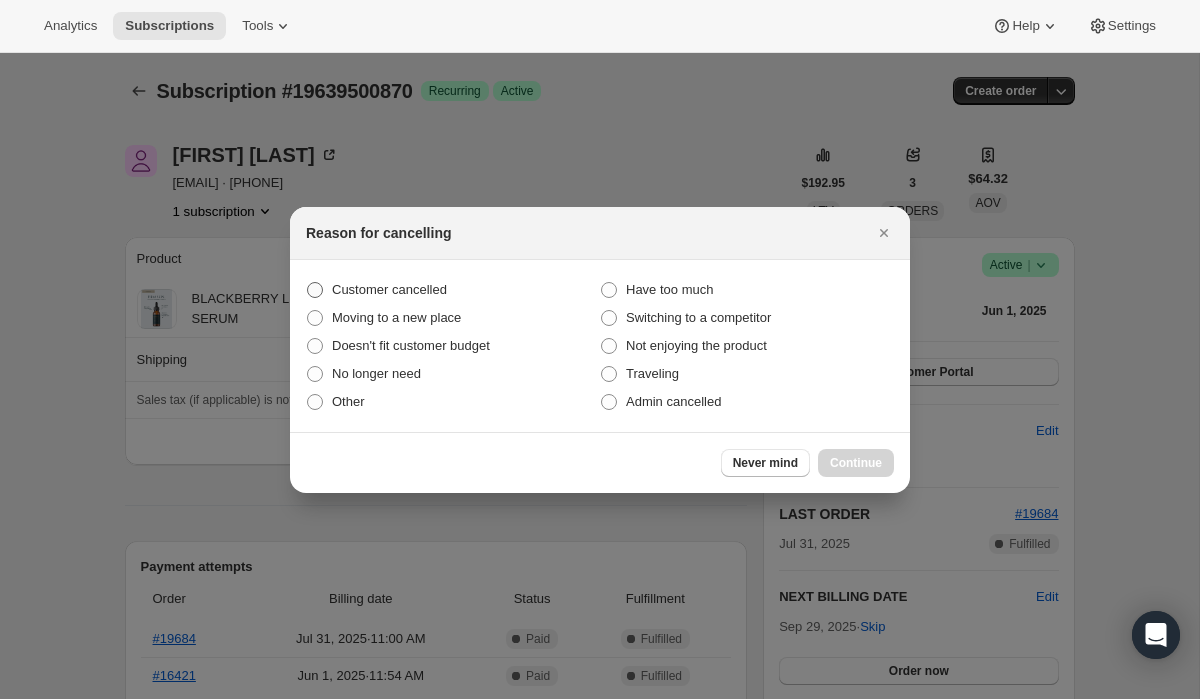 click on "Customer cancelled" at bounding box center [389, 289] 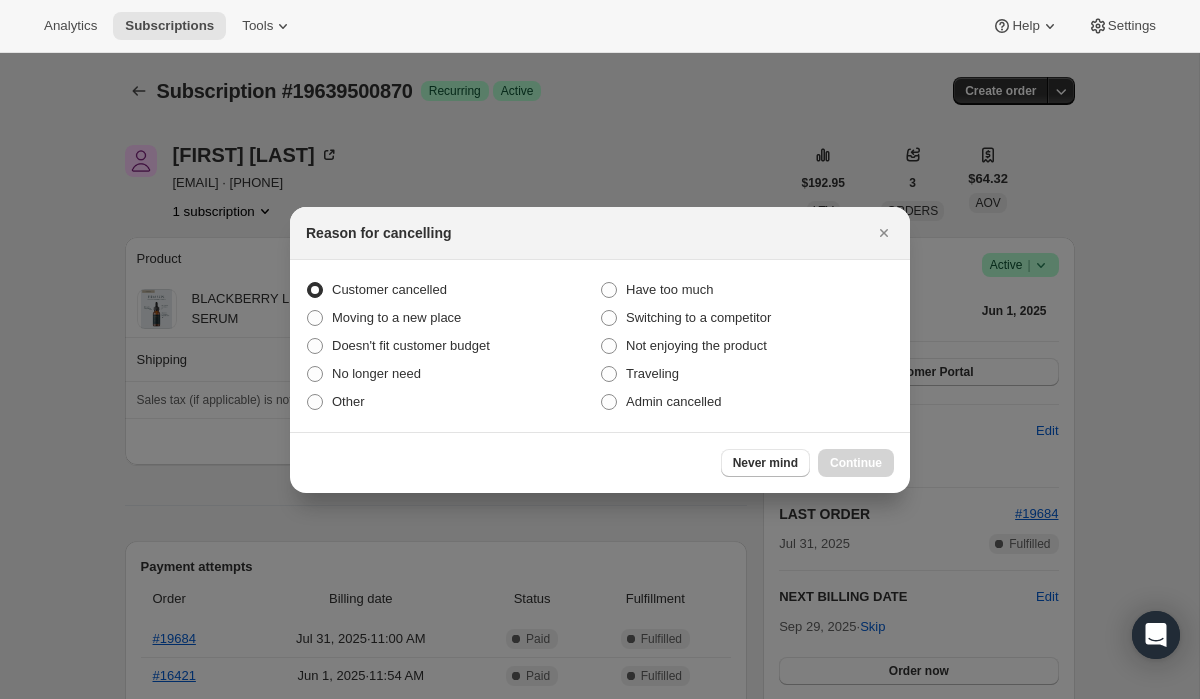 radio on "true" 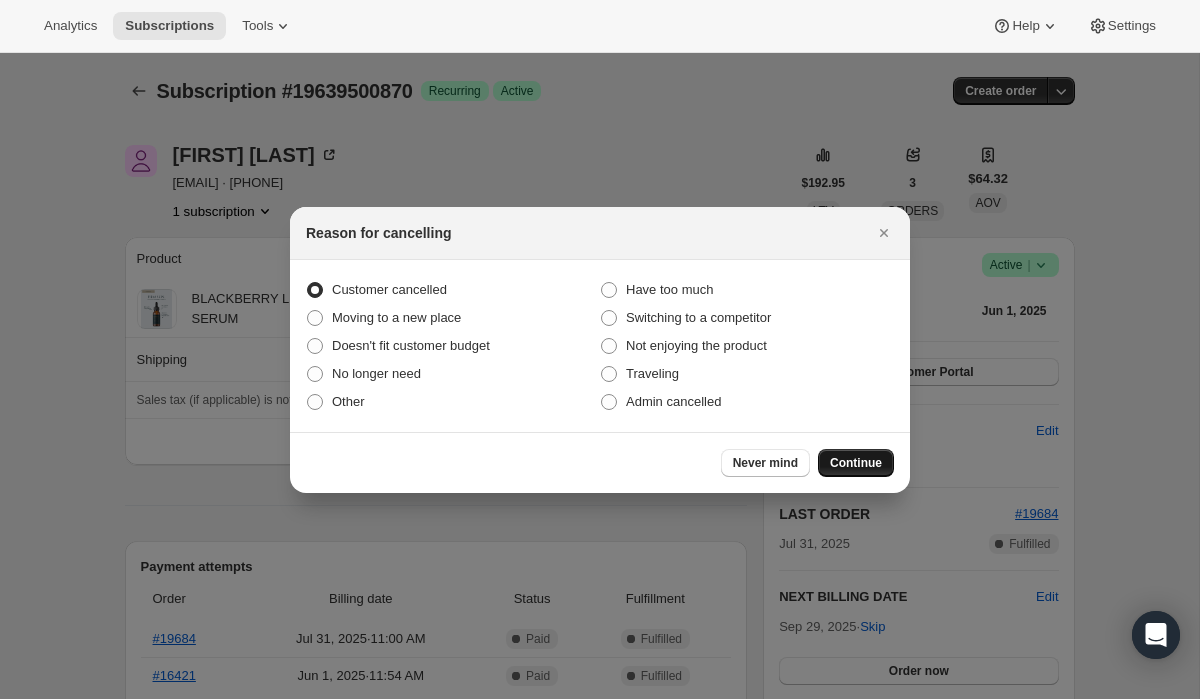 click on "Continue" at bounding box center [856, 463] 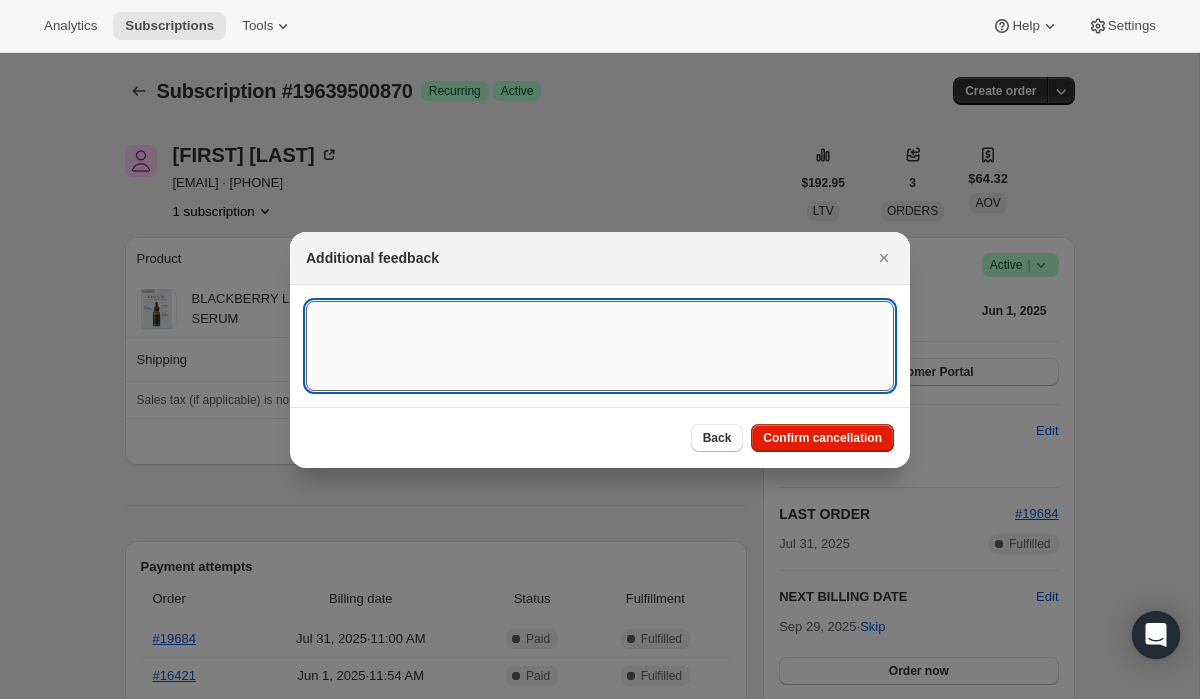 click at bounding box center [600, 346] 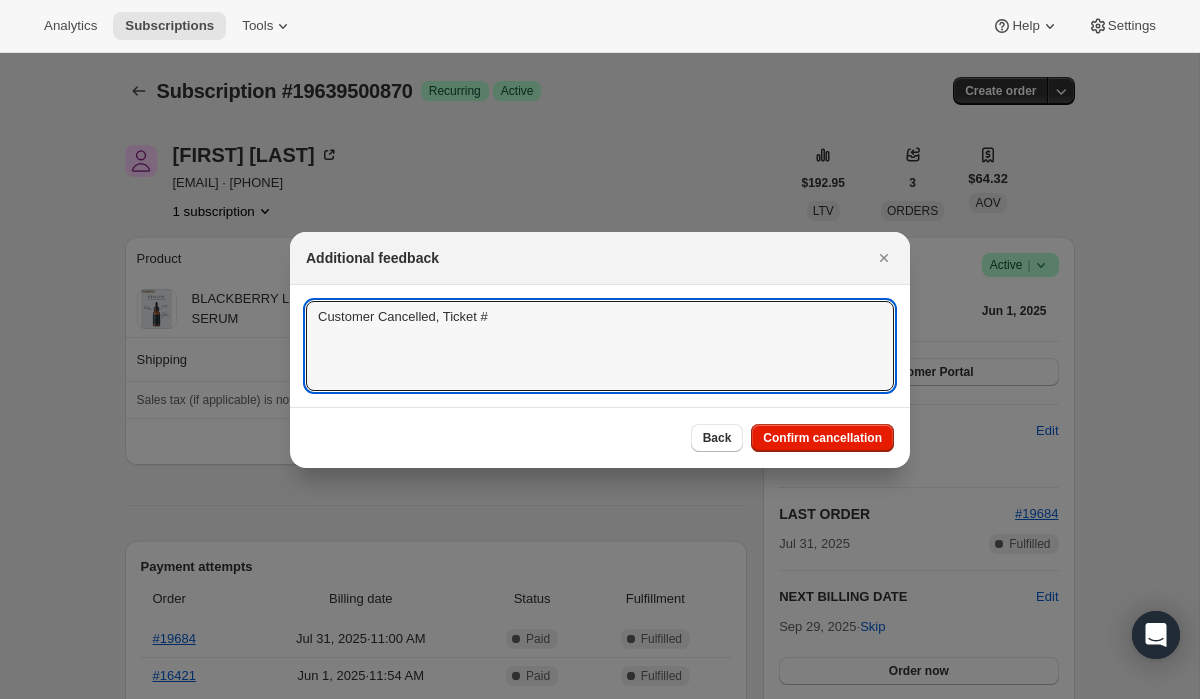 paste on "14980" 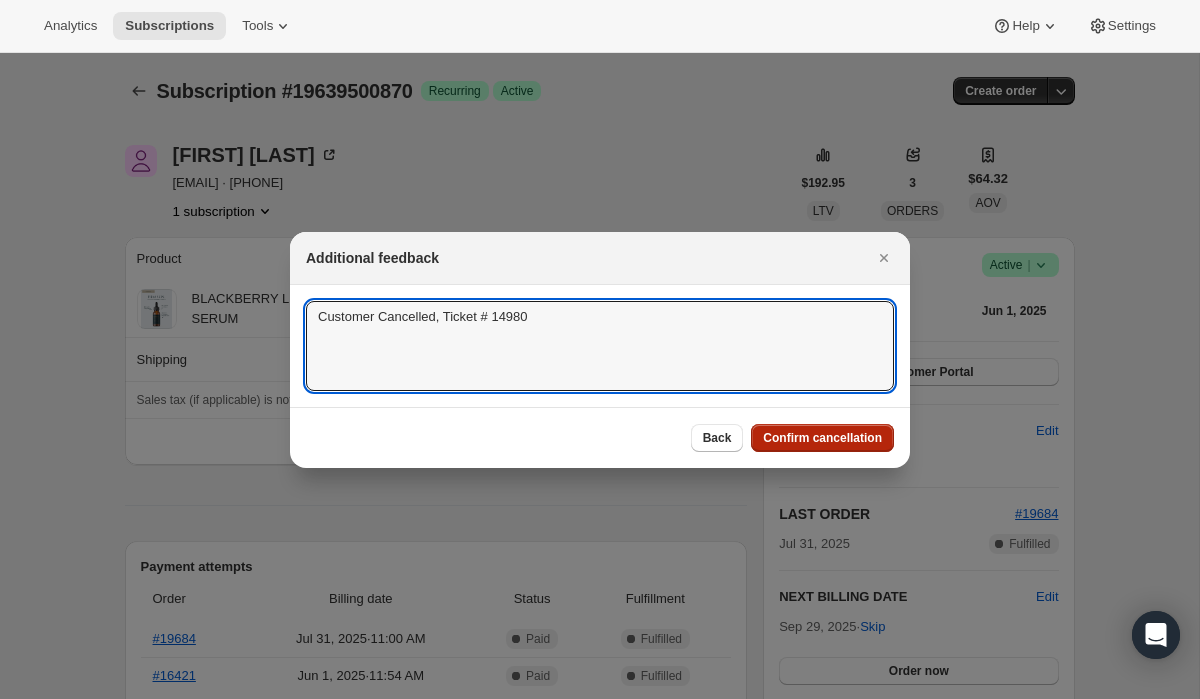 type on "Customer Cancelled, Ticket # 14980" 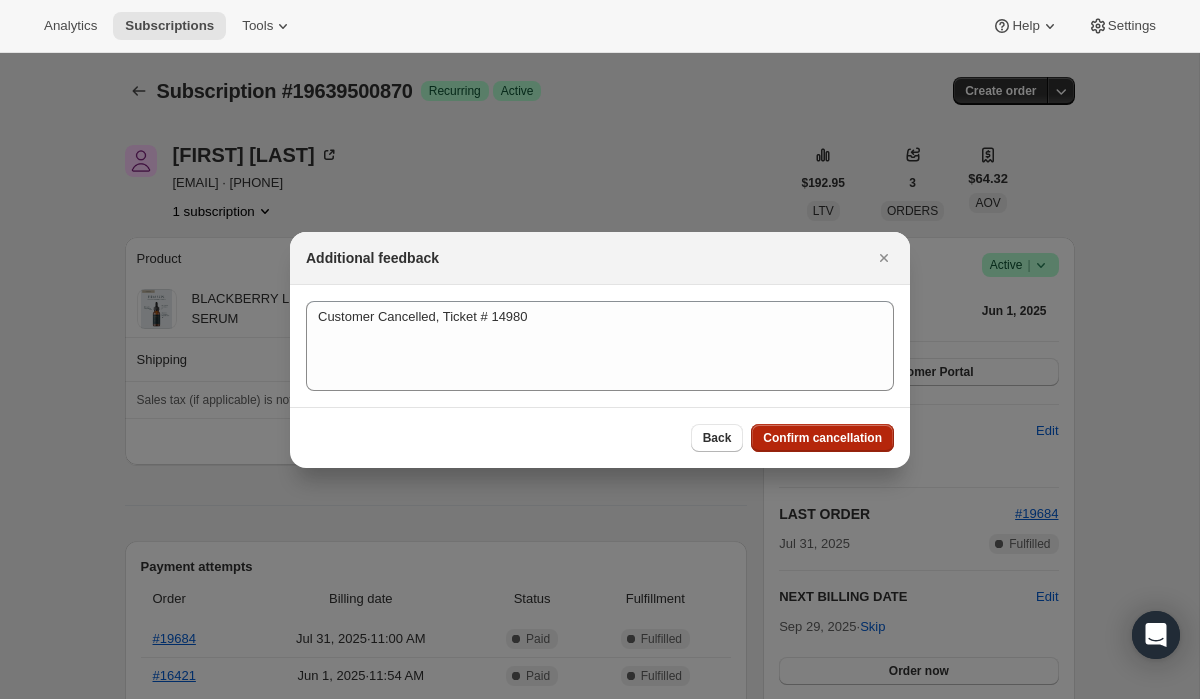click on "Confirm cancellation" at bounding box center (822, 438) 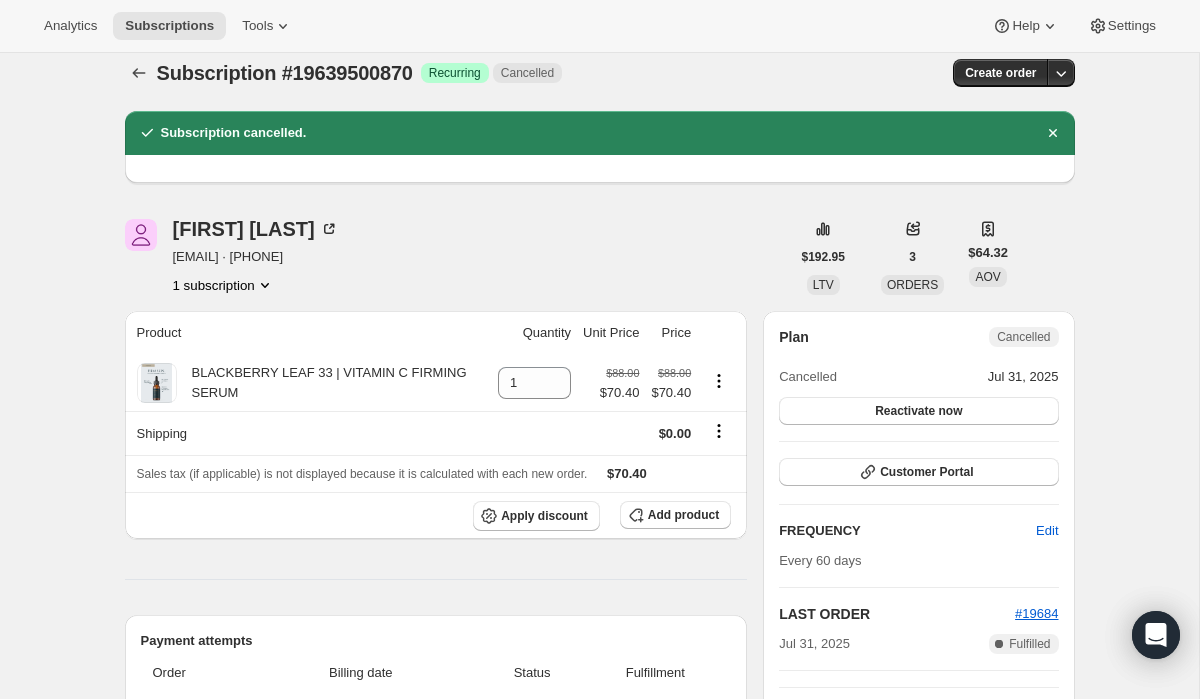 scroll, scrollTop: 16, scrollLeft: 0, axis: vertical 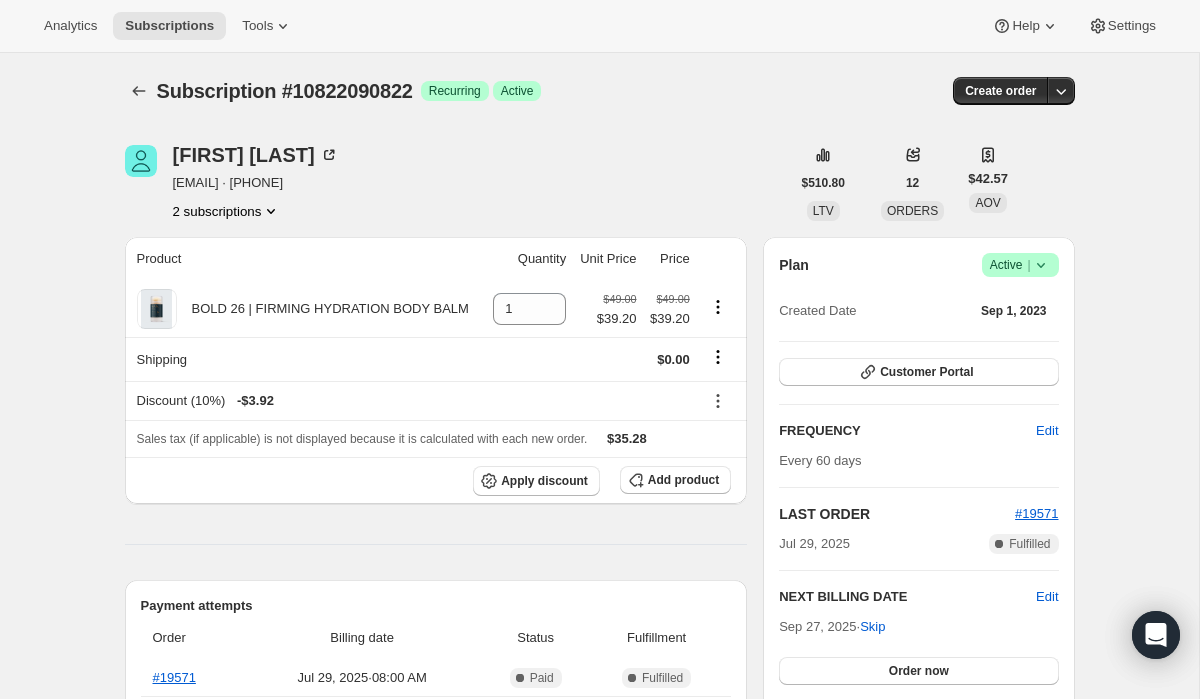click on "2 subscriptions" at bounding box center [227, 211] 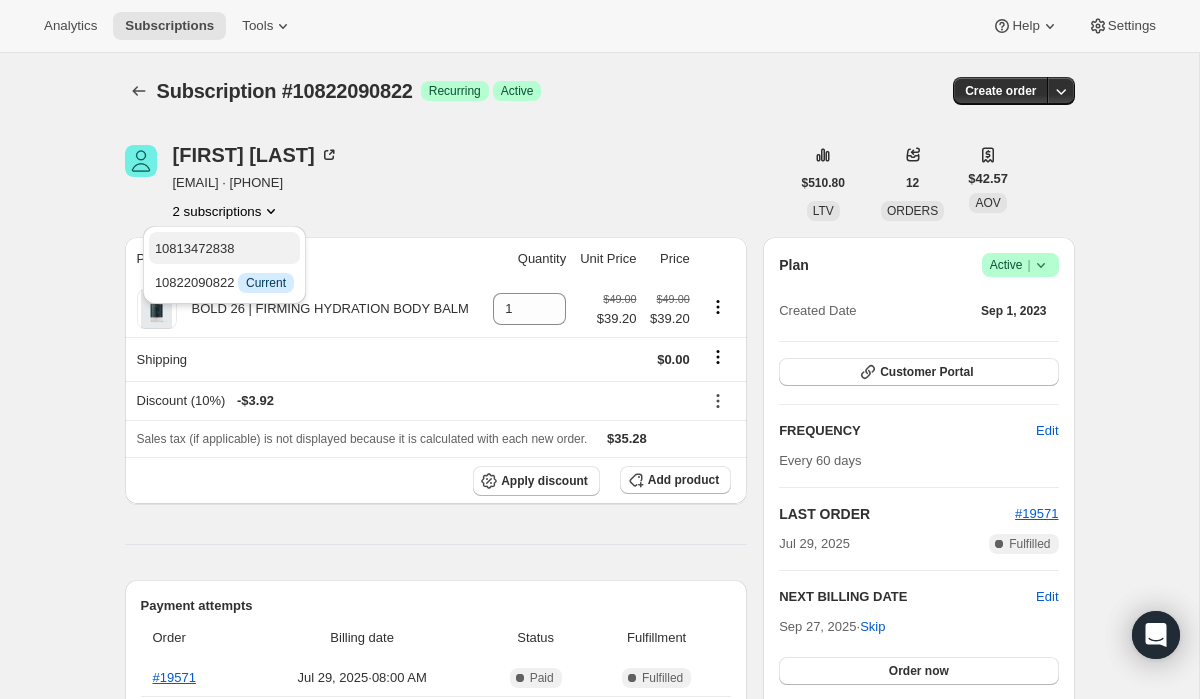 click on "10813472838" at bounding box center [195, 248] 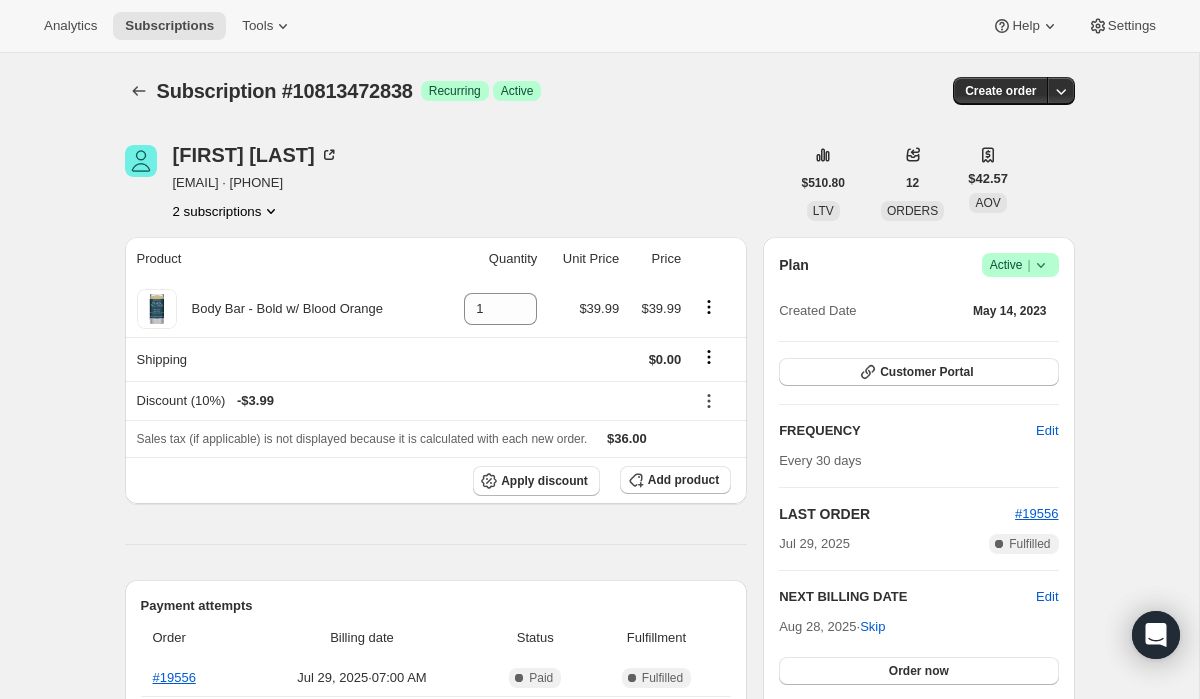click on "2 subscriptions" at bounding box center (227, 211) 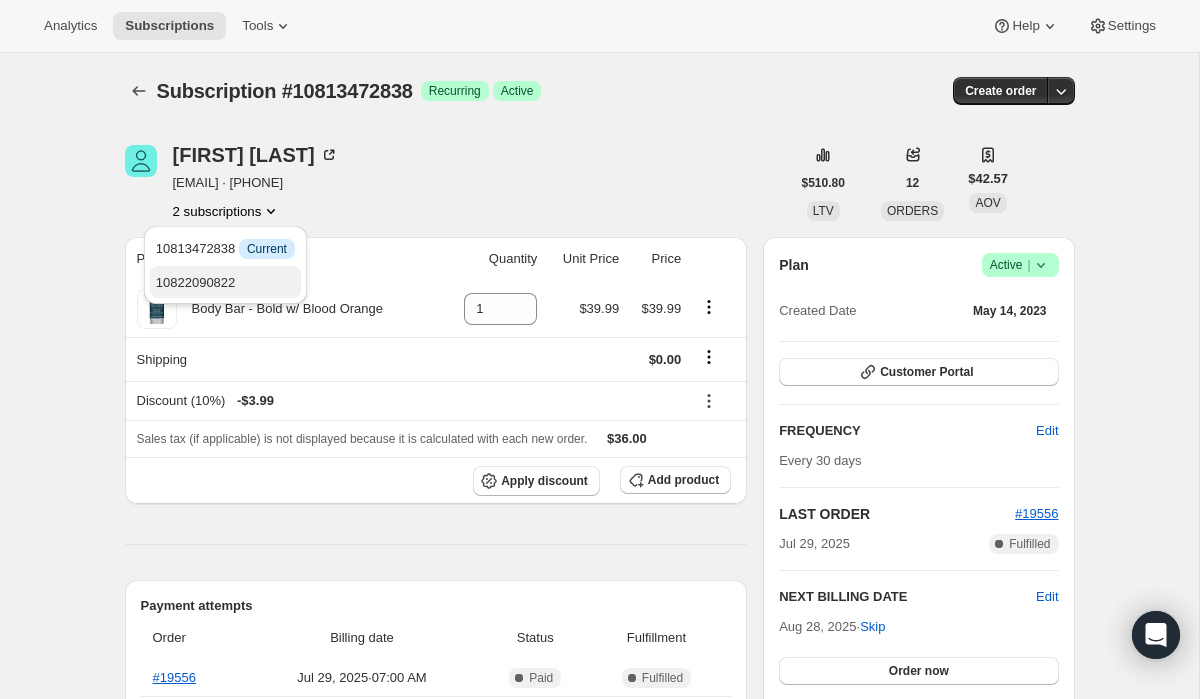 click on "10822090822" at bounding box center (225, 283) 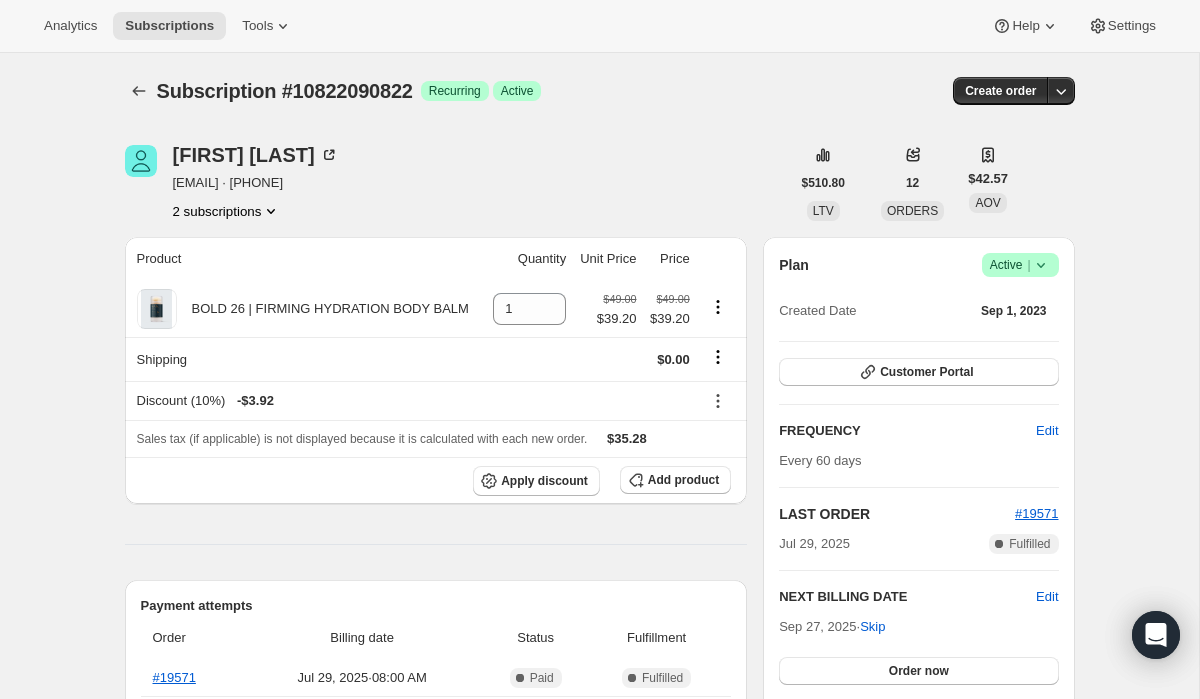 click on "2 subscriptions" at bounding box center [227, 211] 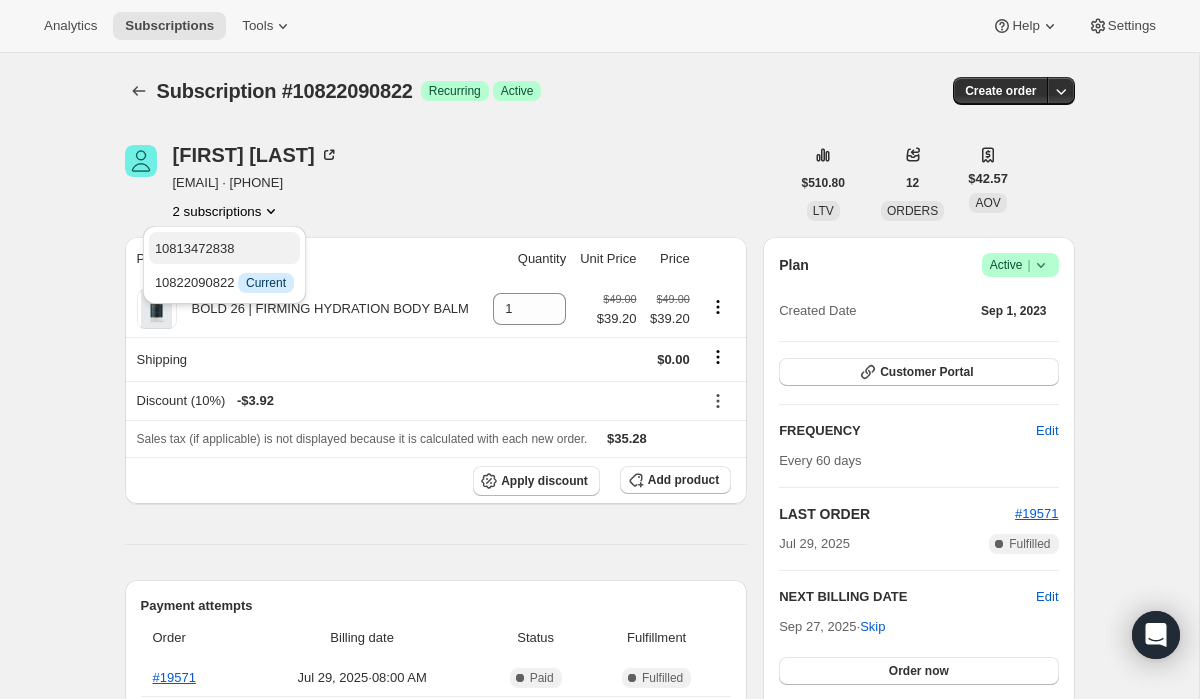click on "10813472838" at bounding box center [224, 249] 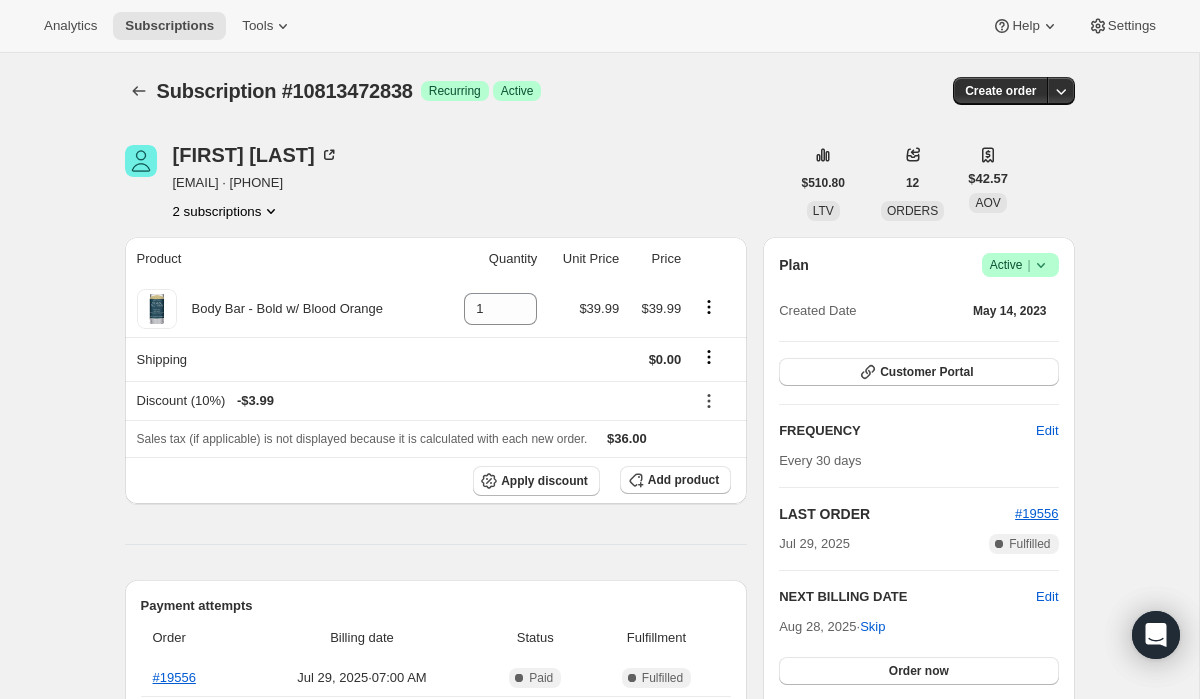 click on "2 subscriptions" at bounding box center [227, 211] 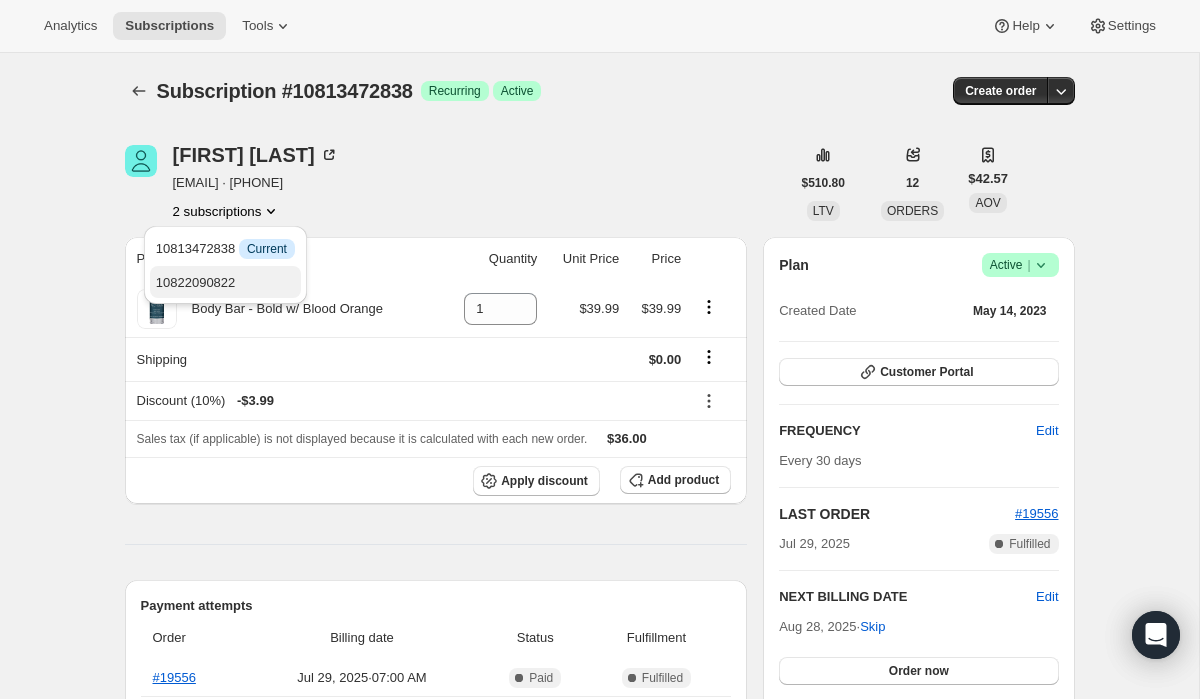 click on "10822090822" at bounding box center (225, 283) 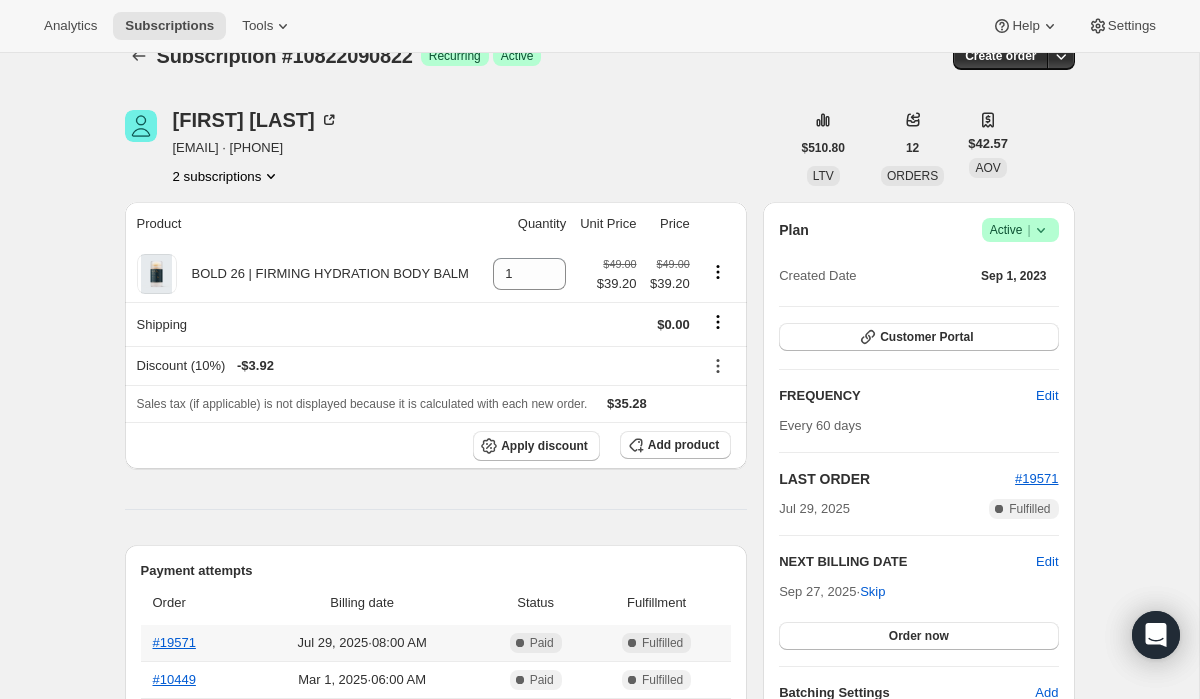 scroll, scrollTop: 32, scrollLeft: 0, axis: vertical 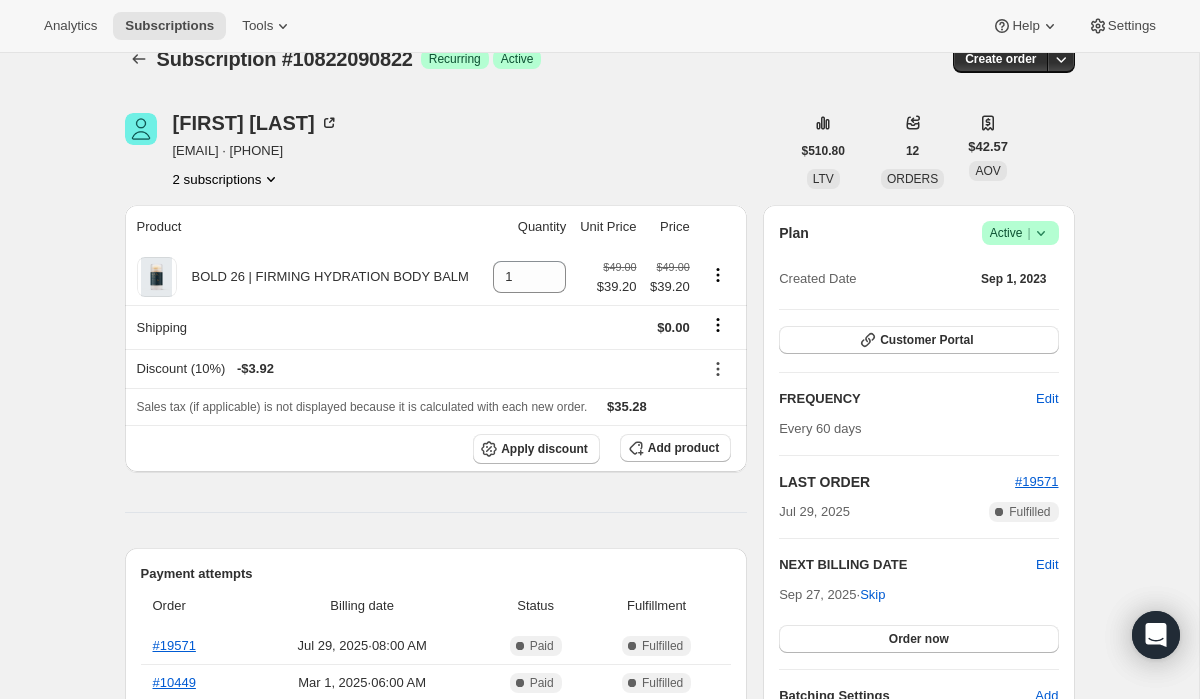 click on "2 subscriptions" at bounding box center [227, 179] 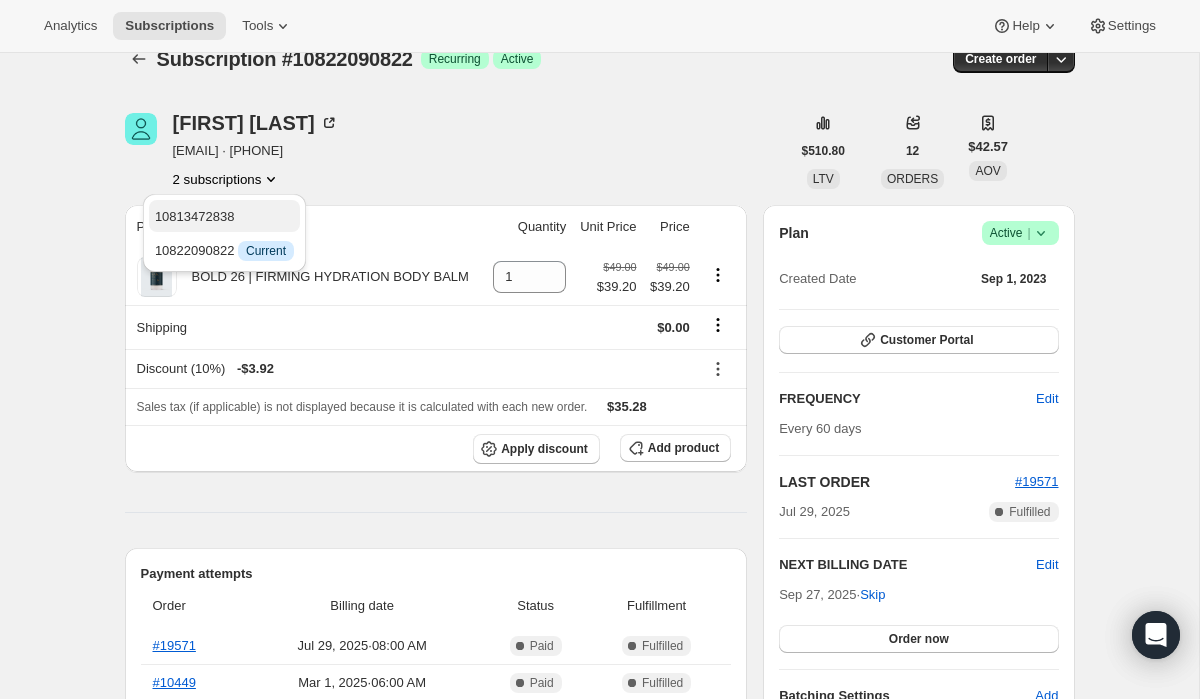 click on "10813472838" at bounding box center (195, 216) 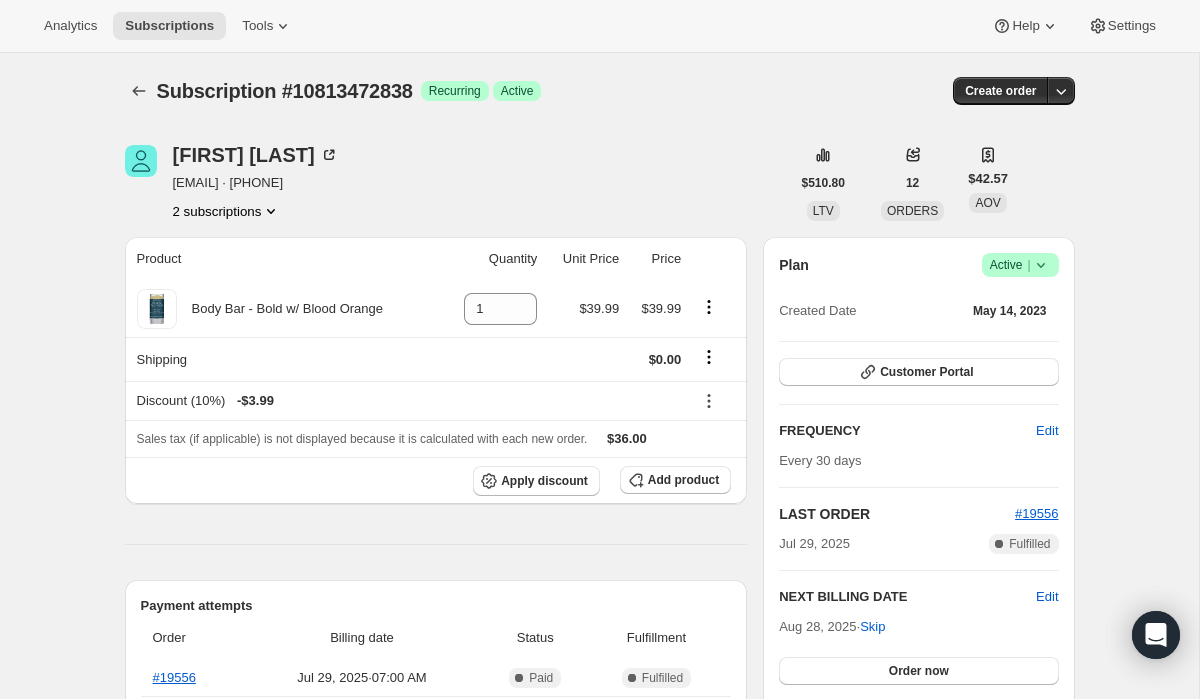 click on "2 subscriptions" at bounding box center (227, 211) 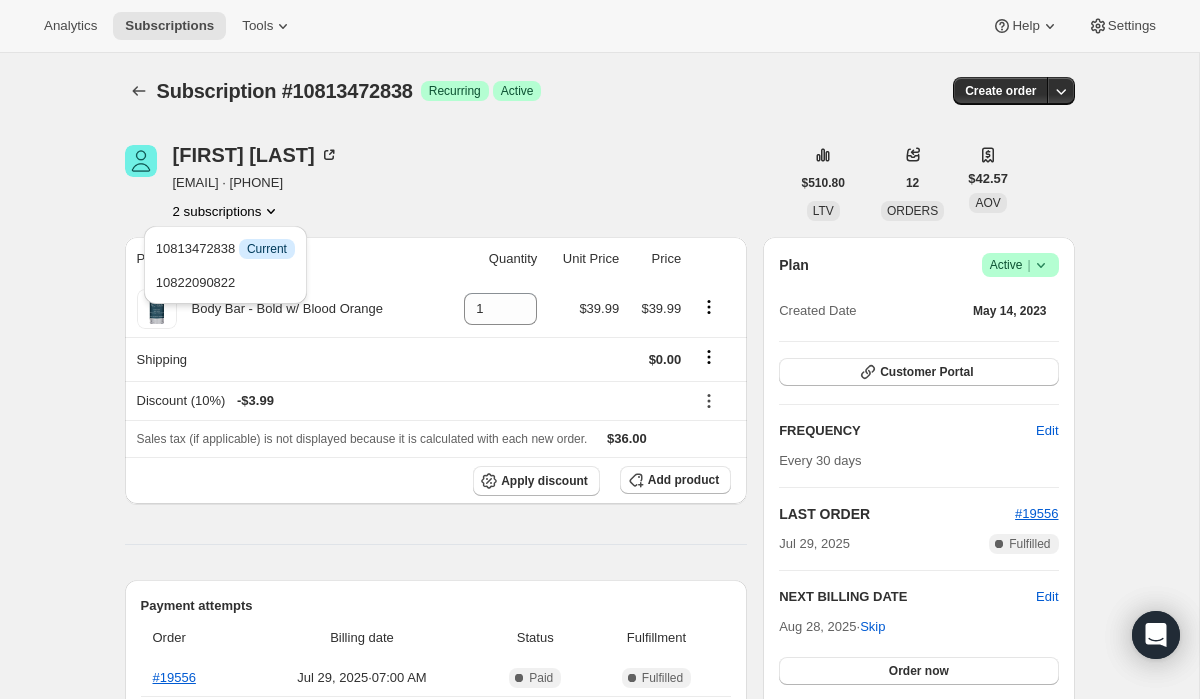 click 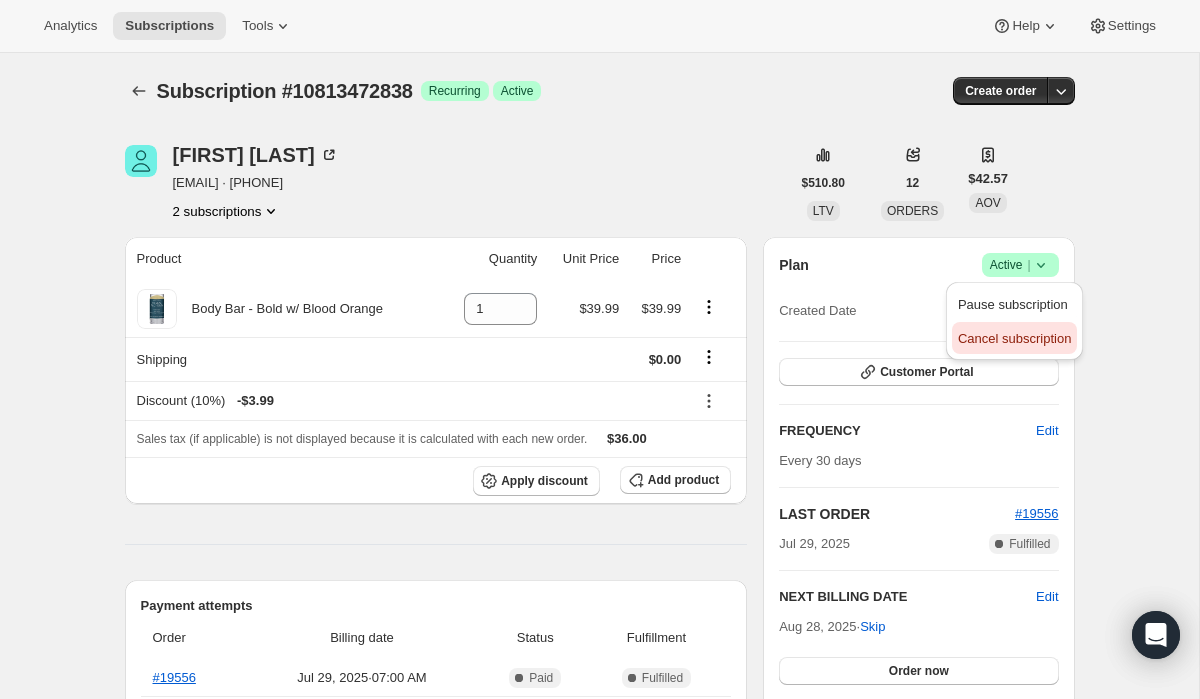 click on "Cancel subscription" at bounding box center [1014, 338] 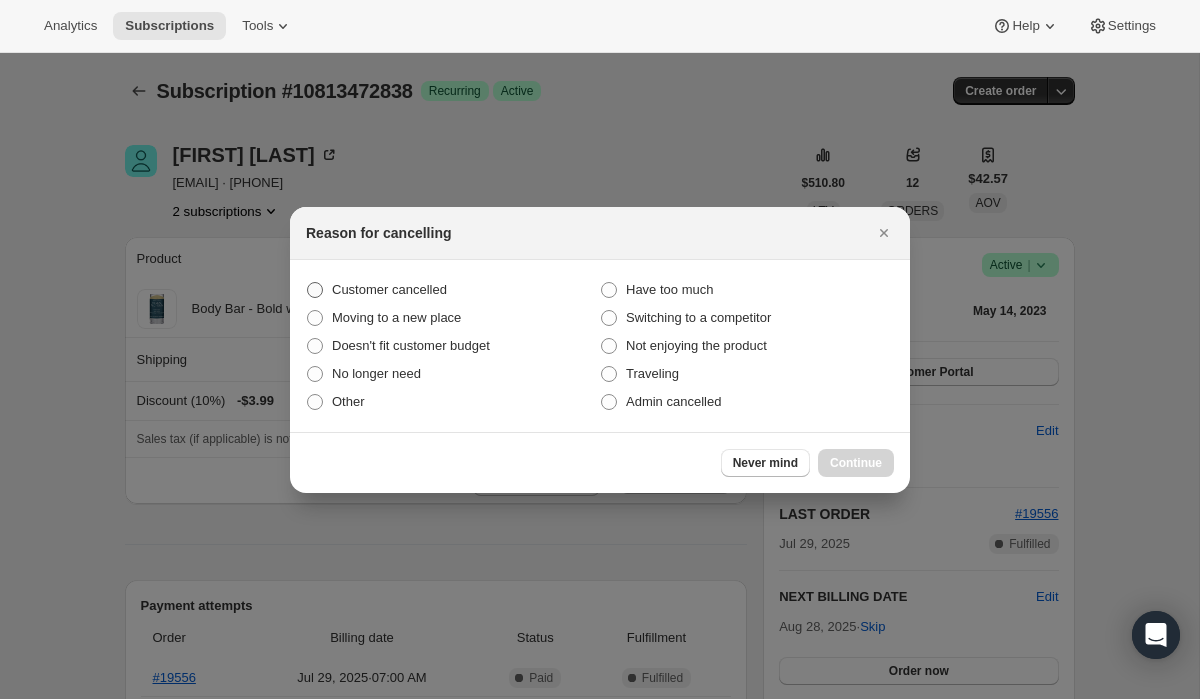click on "Customer cancelled" at bounding box center (389, 289) 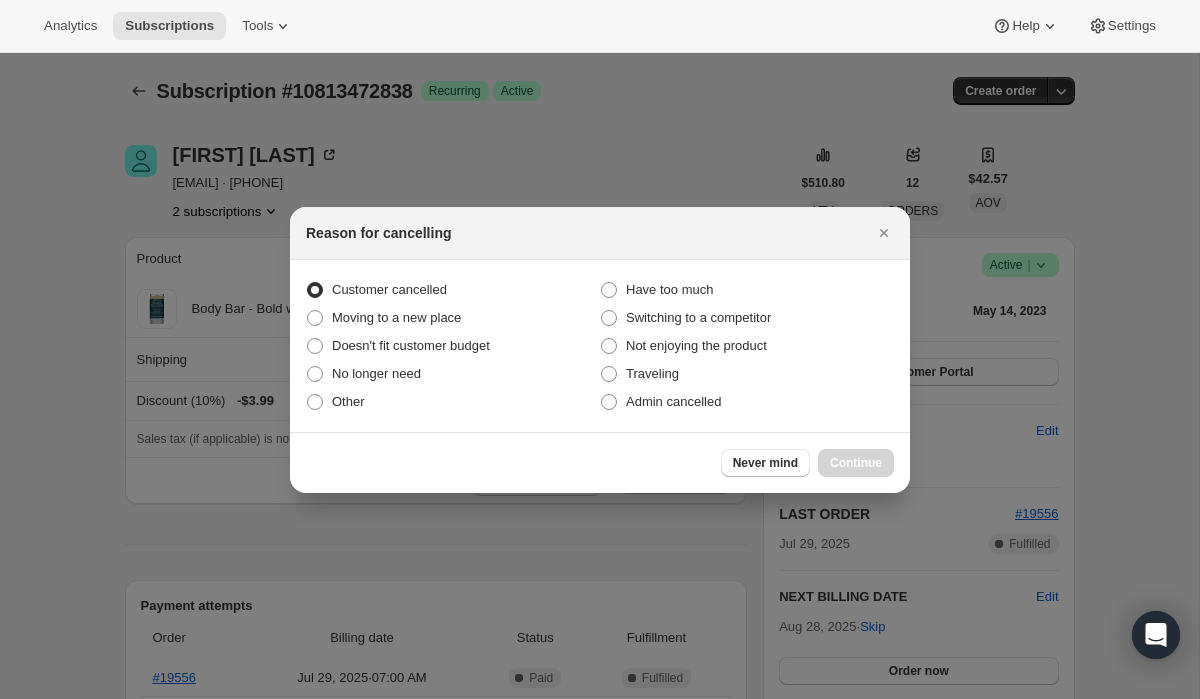 radio on "true" 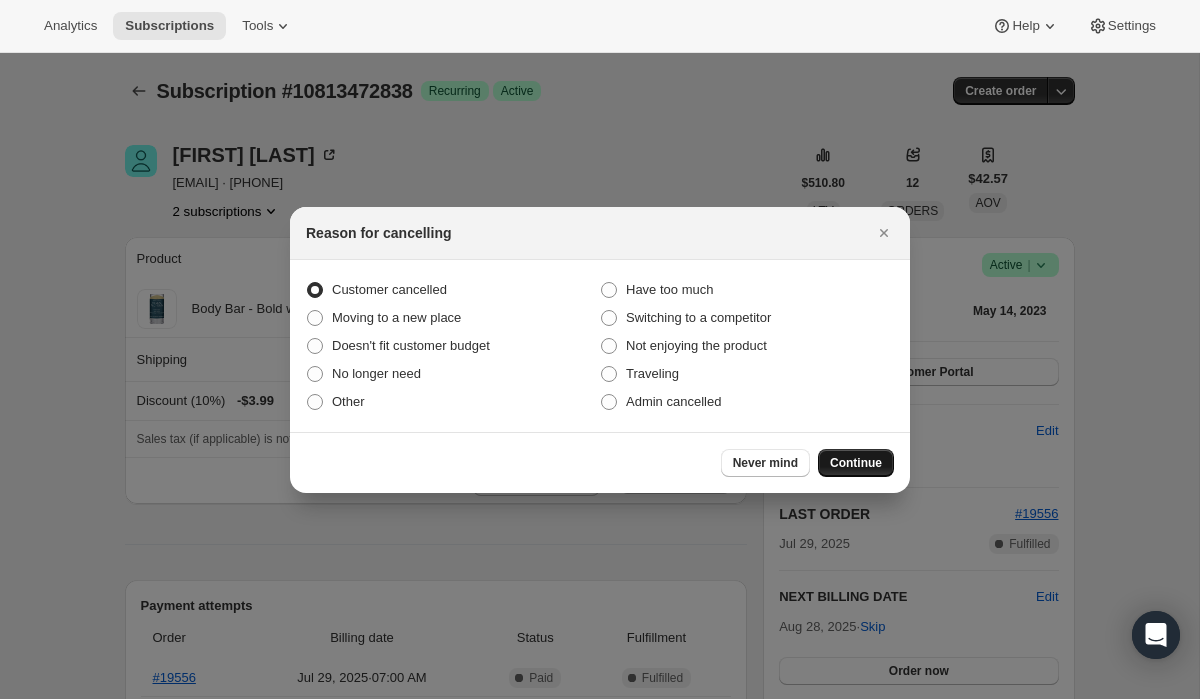click on "Continue" at bounding box center [856, 463] 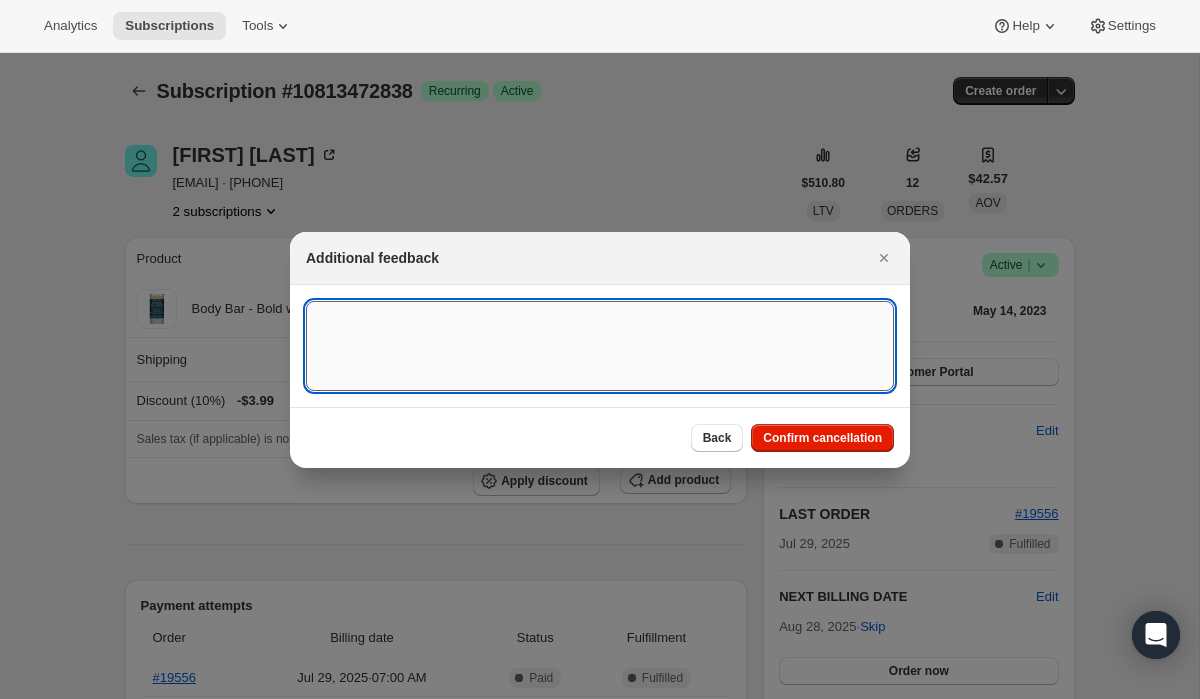 click at bounding box center [600, 346] 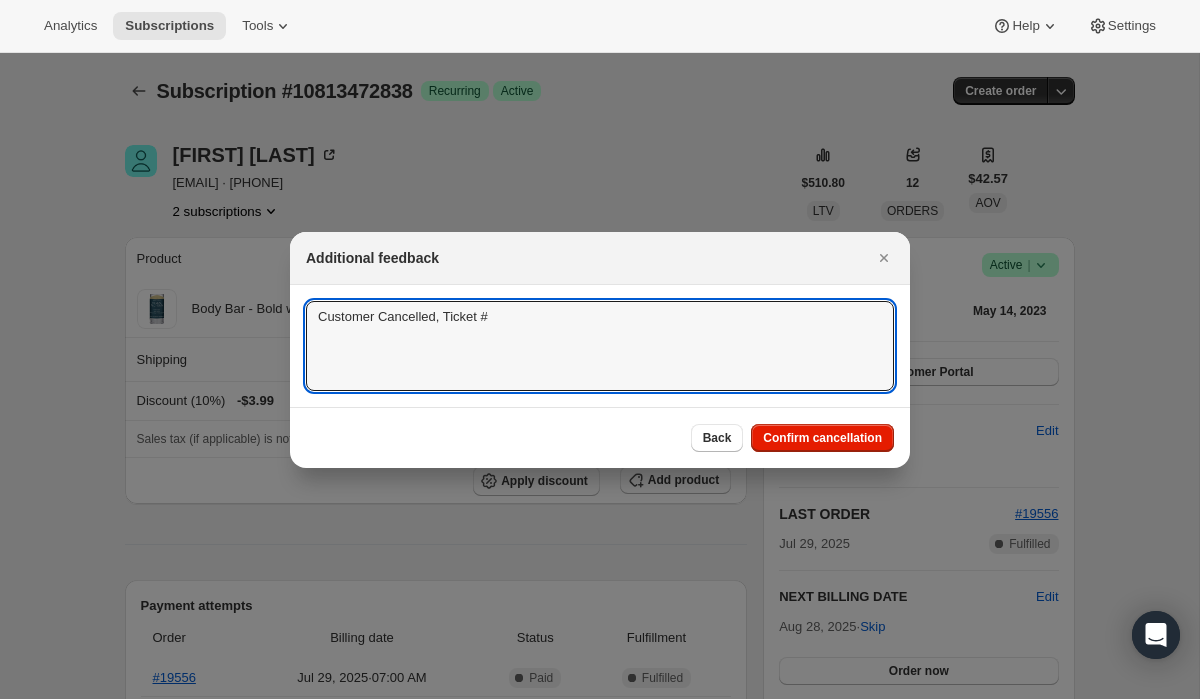 paste on "14981" 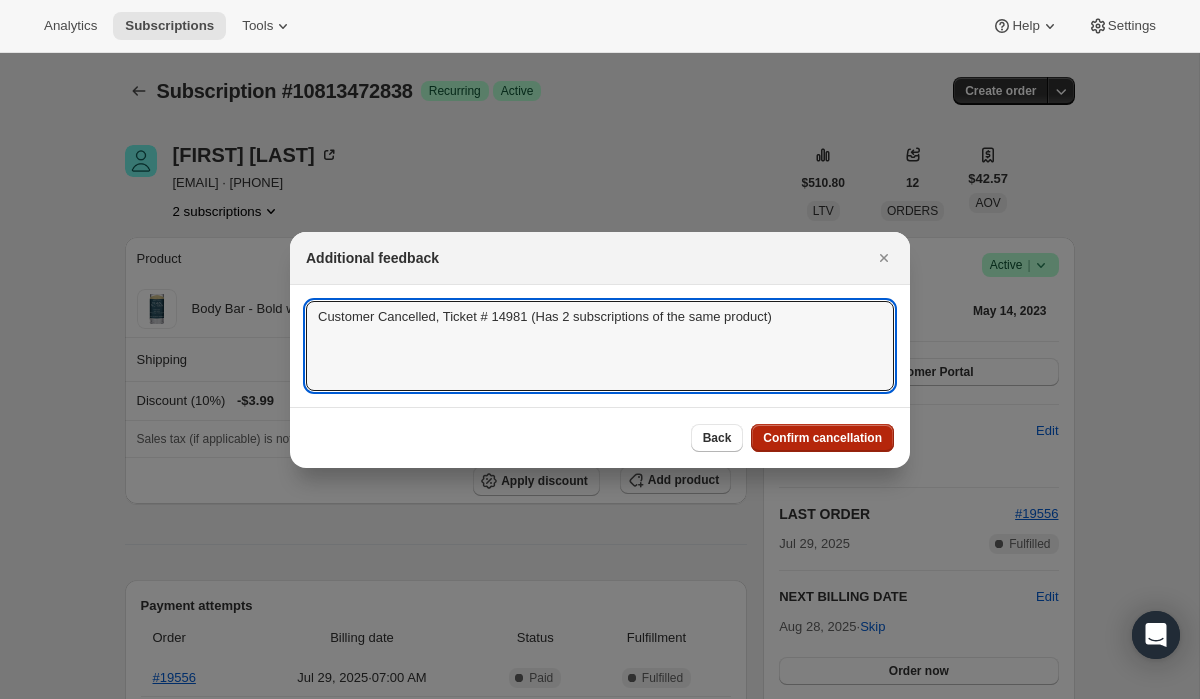 type on "Customer Cancelled, Ticket # 14981 (Has 2 subscriptions of the same product)" 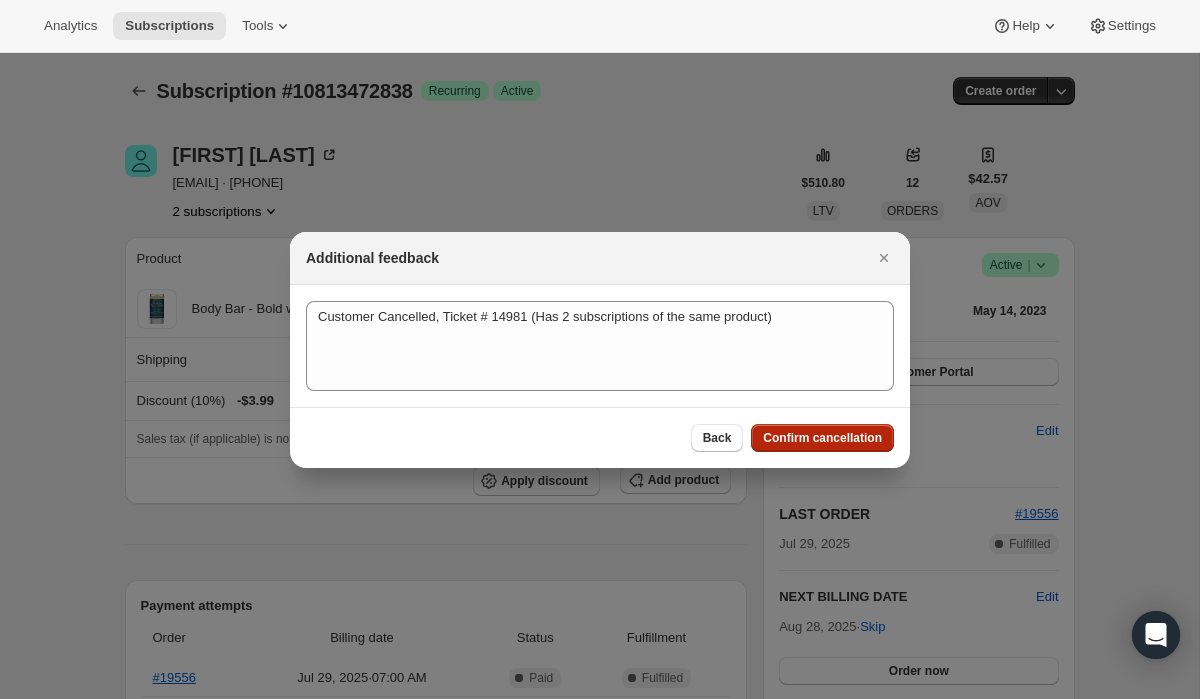click on "Confirm cancellation" at bounding box center [822, 438] 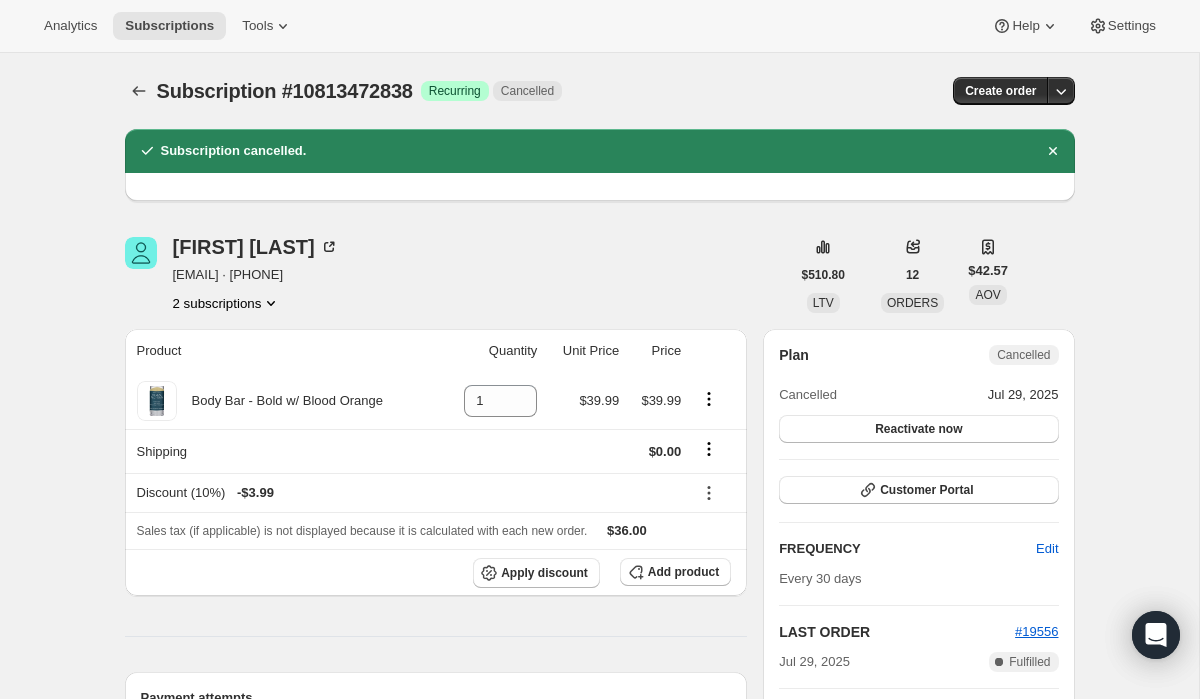 click on "2 subscriptions" at bounding box center (227, 303) 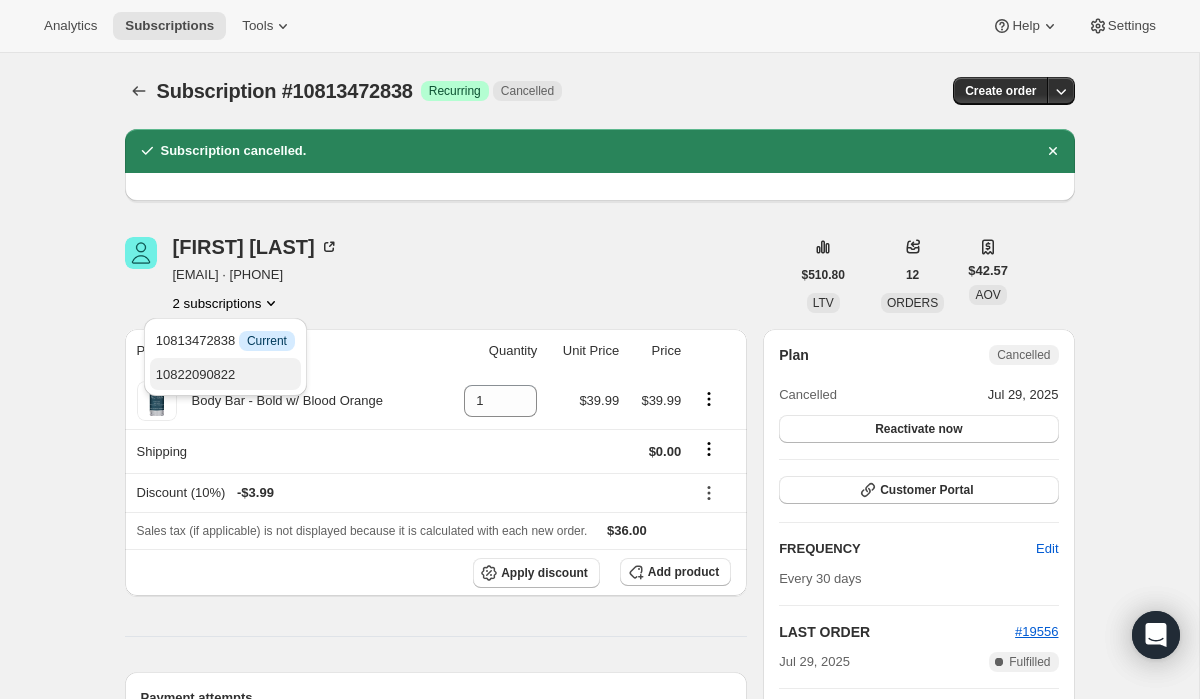 click on "10822090822" at bounding box center (196, 374) 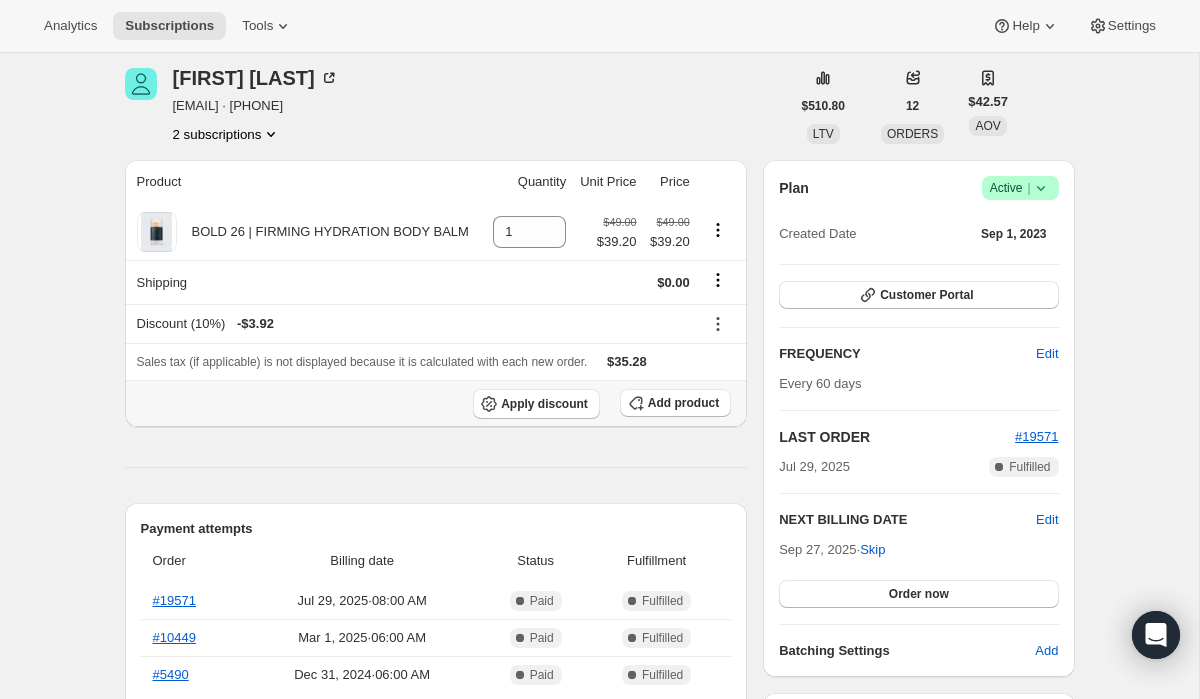 scroll, scrollTop: 164, scrollLeft: 0, axis: vertical 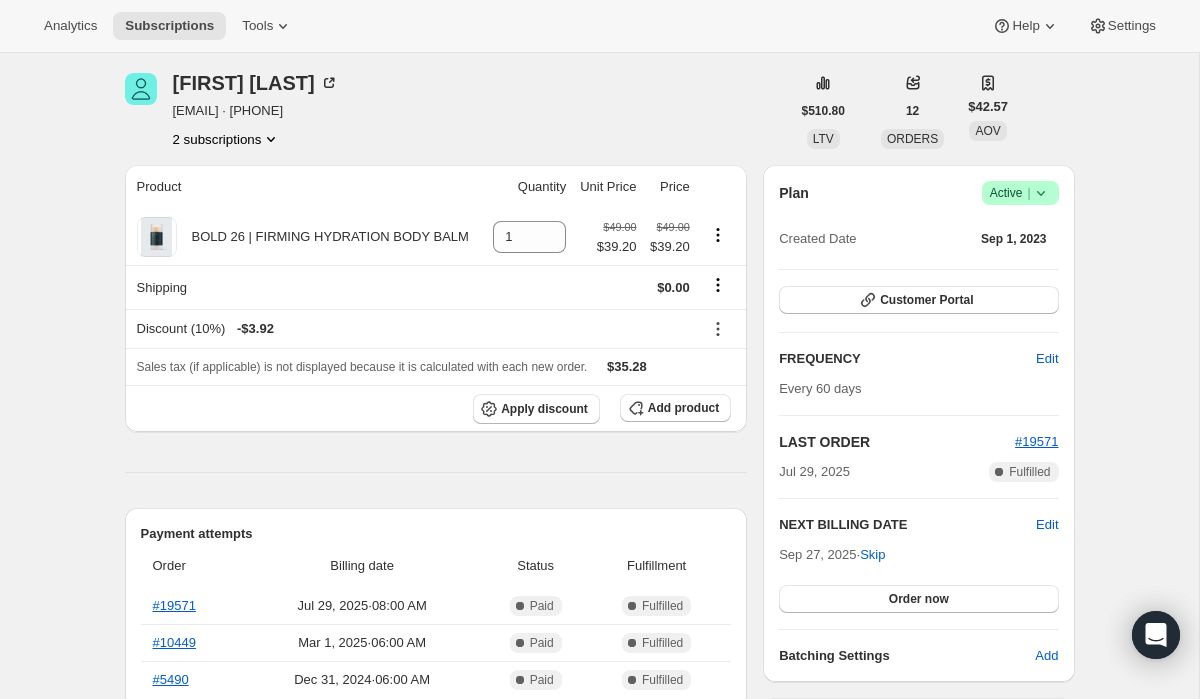 click on "2 subscriptions" at bounding box center (227, 139) 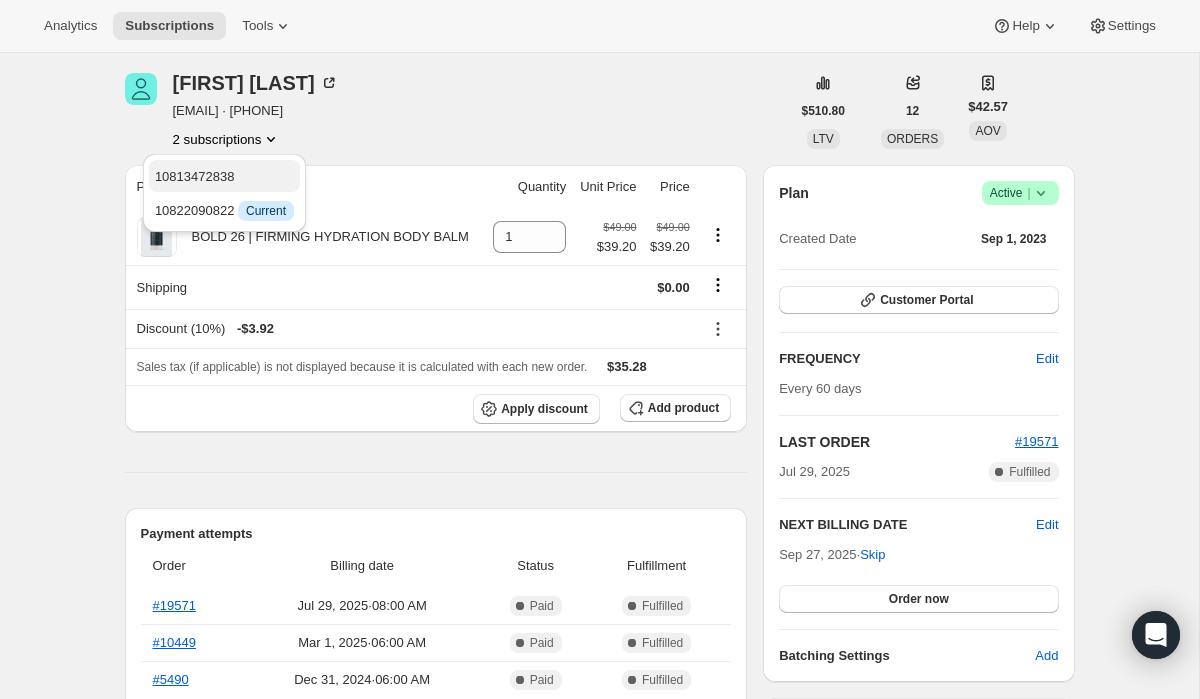 click on "10813472838" at bounding box center [195, 176] 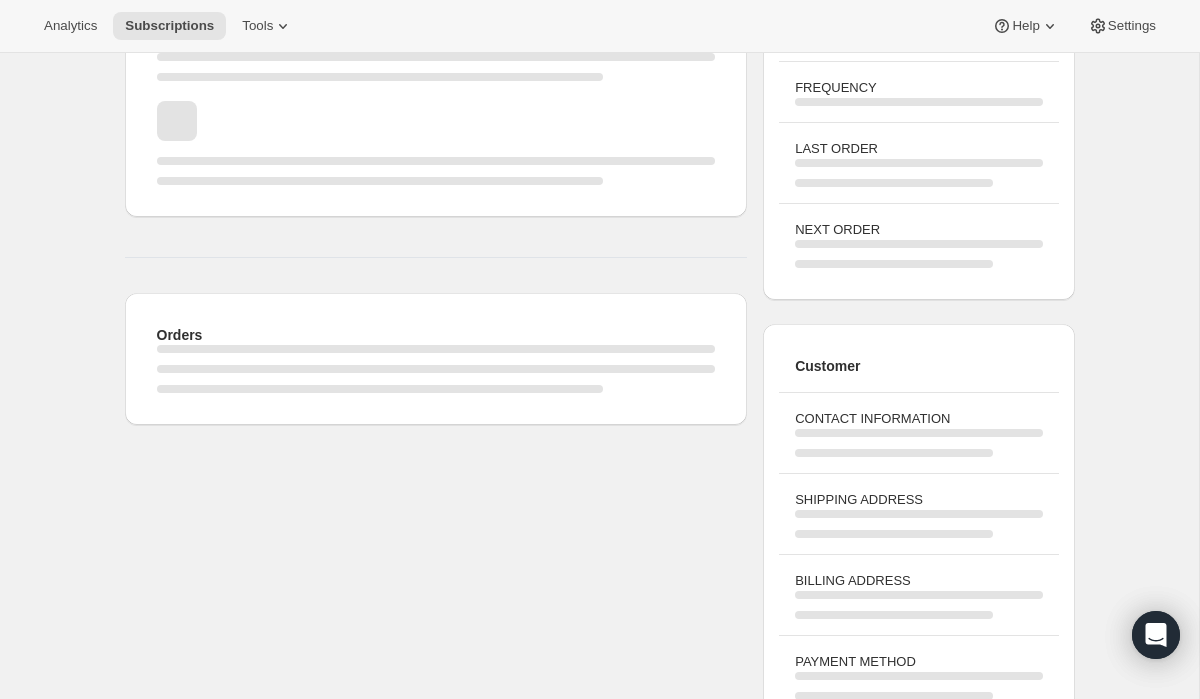 scroll, scrollTop: 0, scrollLeft: 0, axis: both 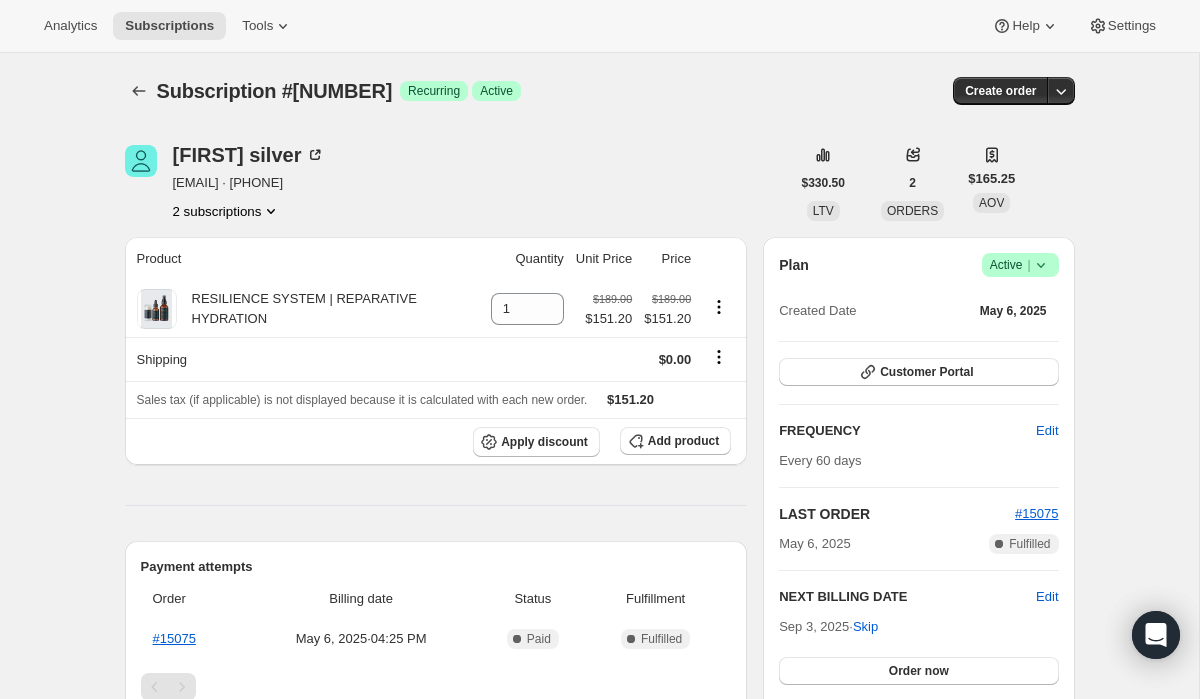 click on "2 subscriptions" at bounding box center [227, 211] 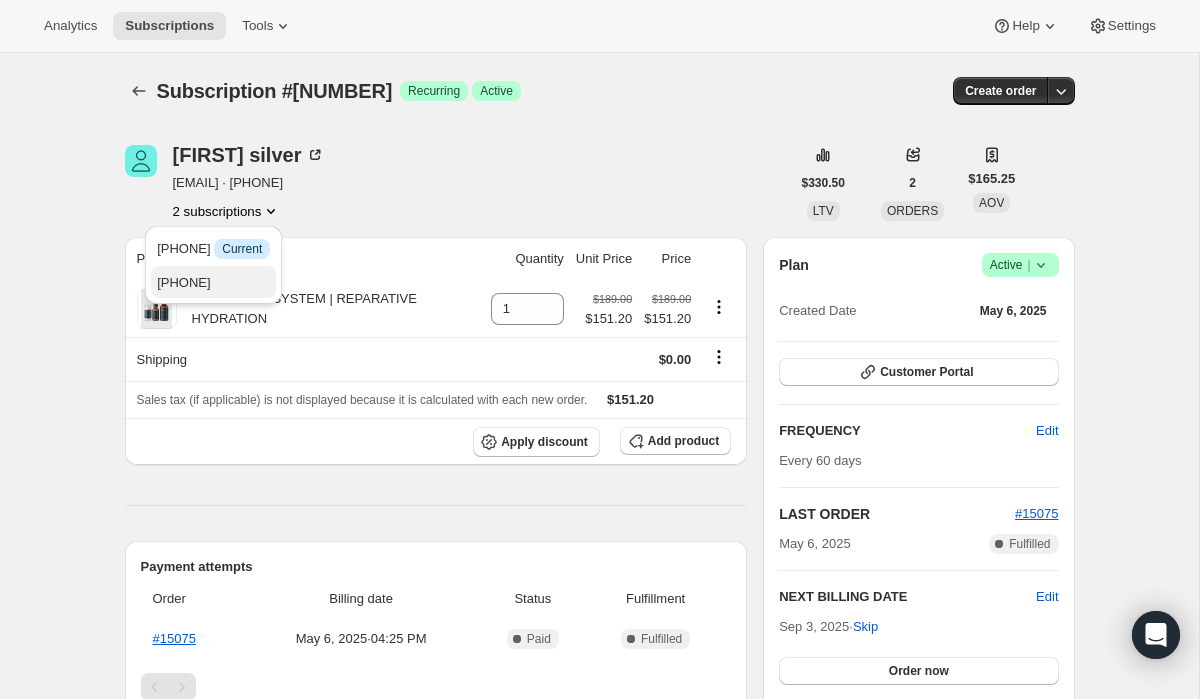 click on "17272569926" at bounding box center [183, 282] 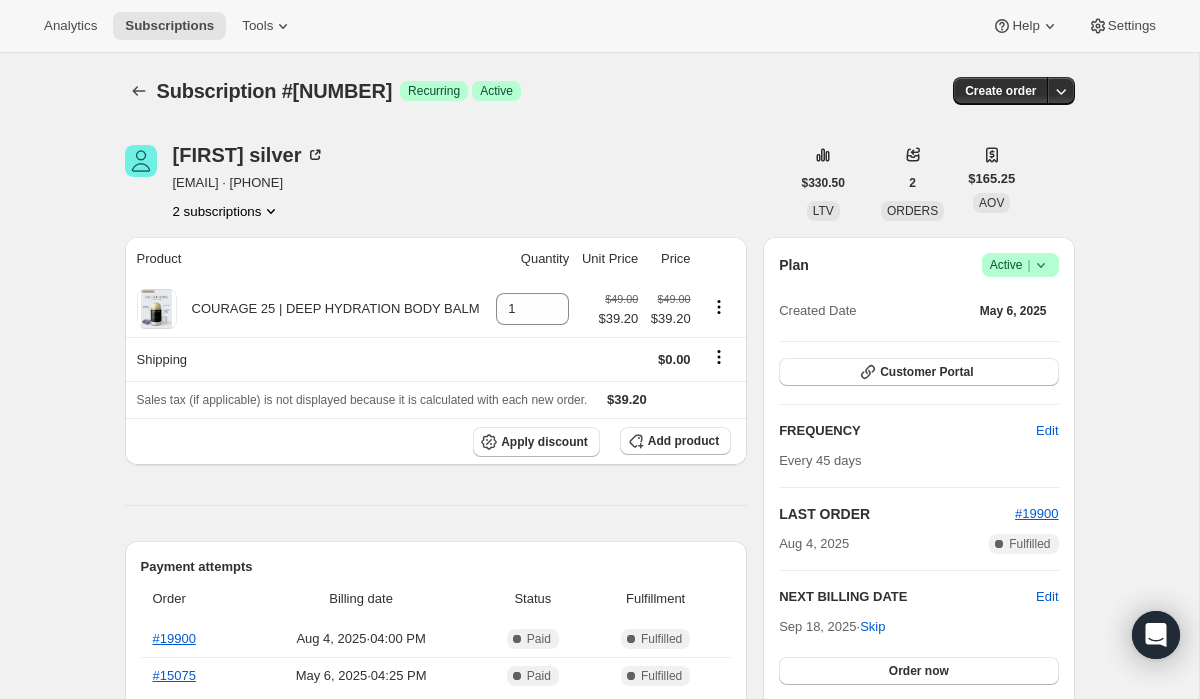 click on "2 subscriptions" at bounding box center (227, 211) 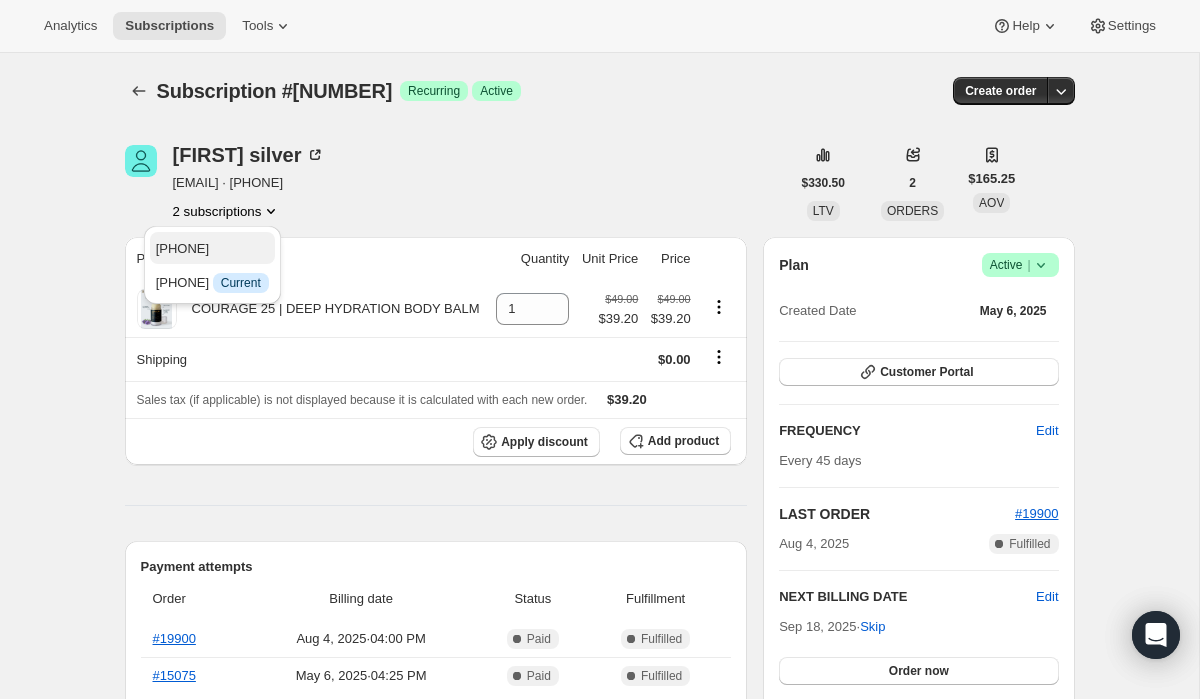 click on "17272537158" at bounding box center [212, 249] 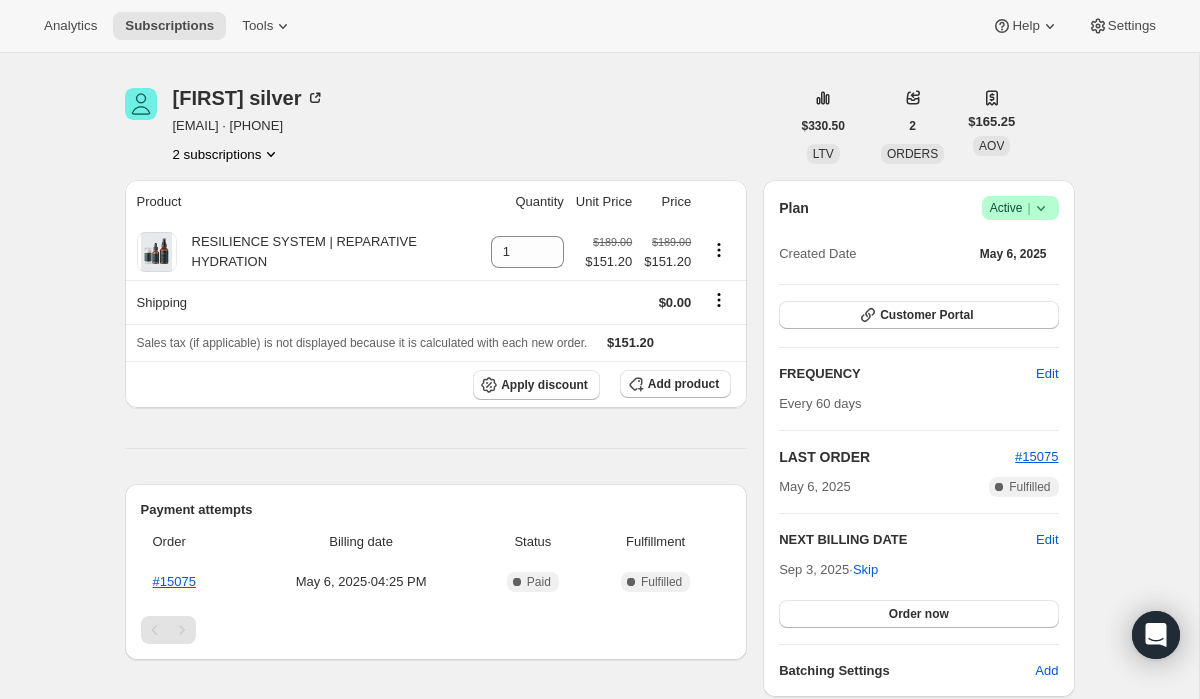 scroll, scrollTop: 63, scrollLeft: 0, axis: vertical 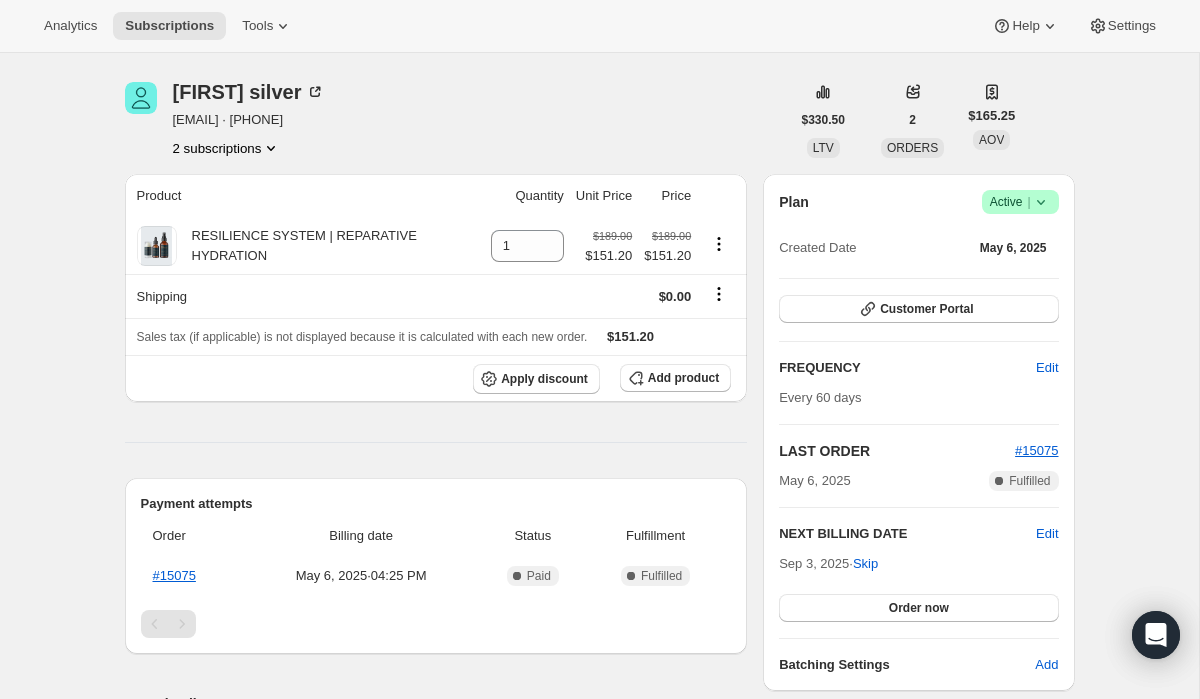 click on "2 subscriptions" at bounding box center [227, 148] 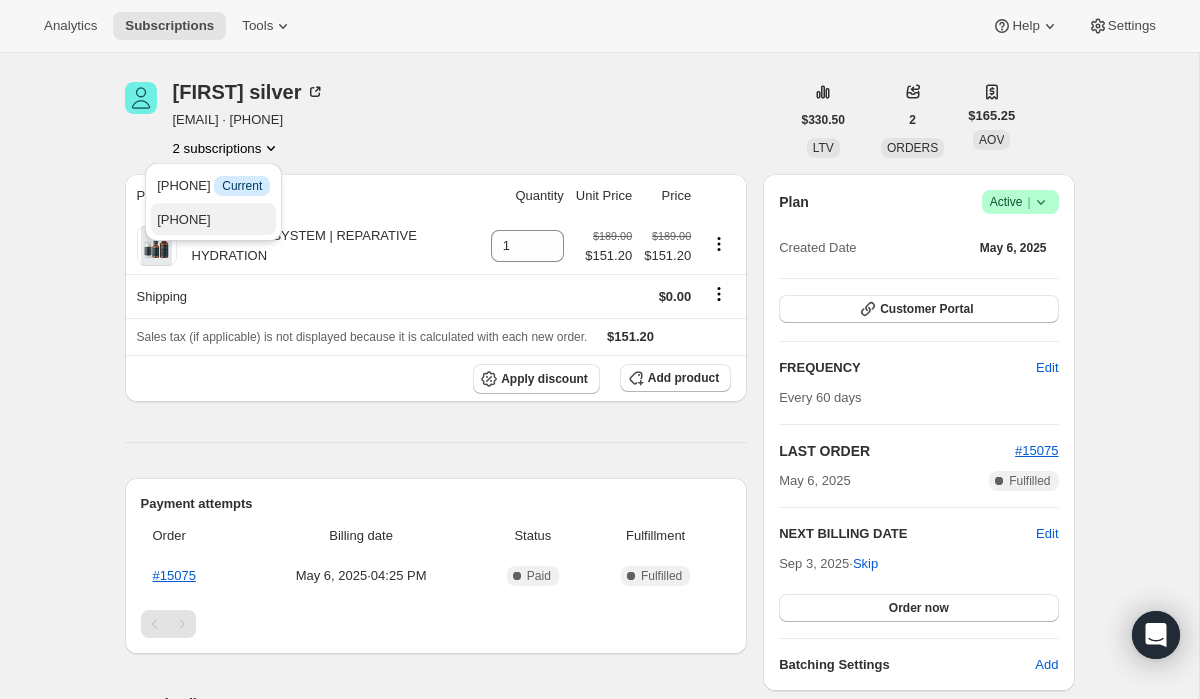 click on "17272569926" at bounding box center (213, 220) 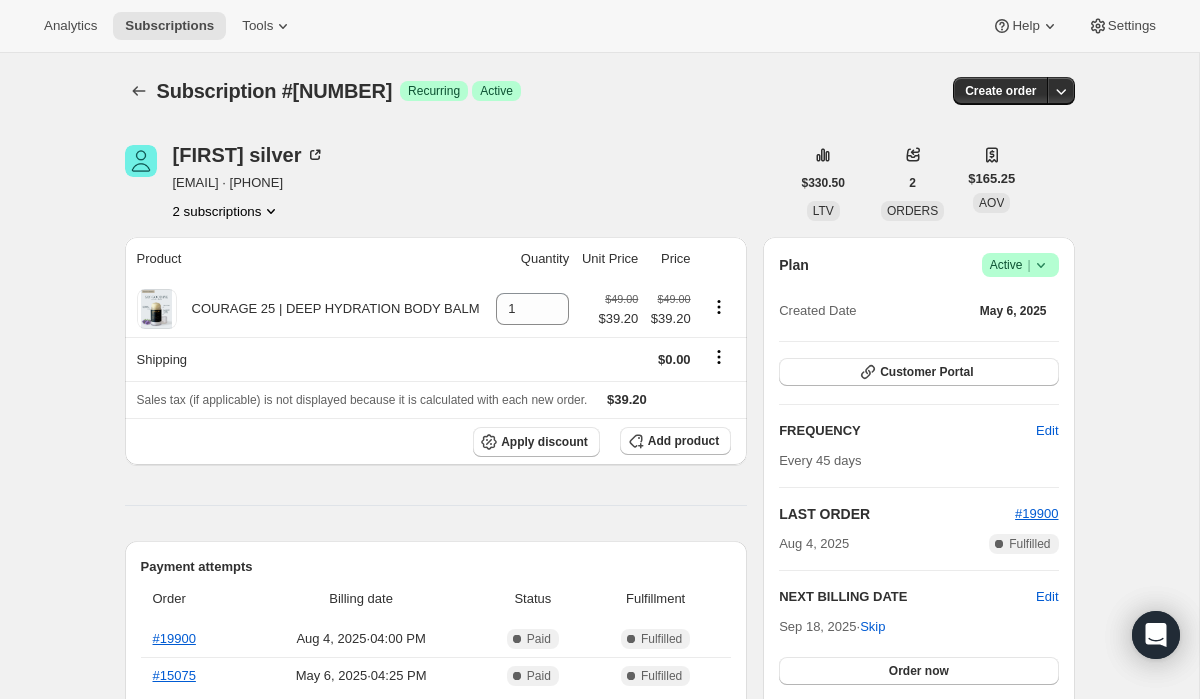 click 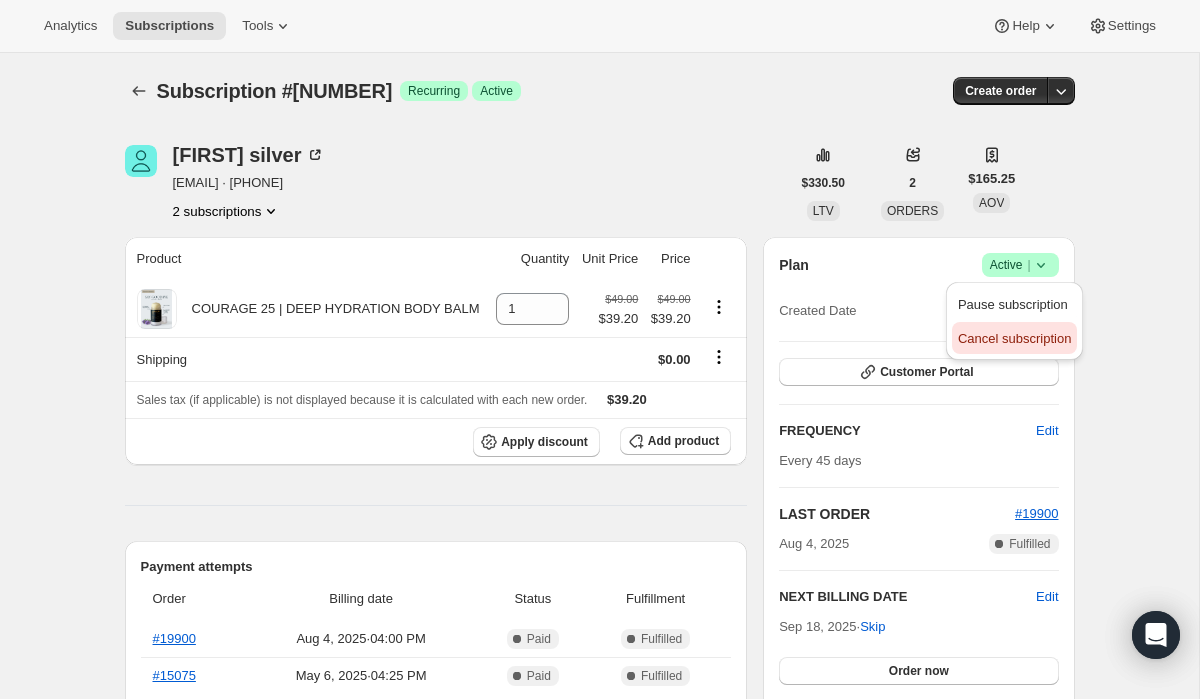 click on "Cancel subscription" at bounding box center [1014, 338] 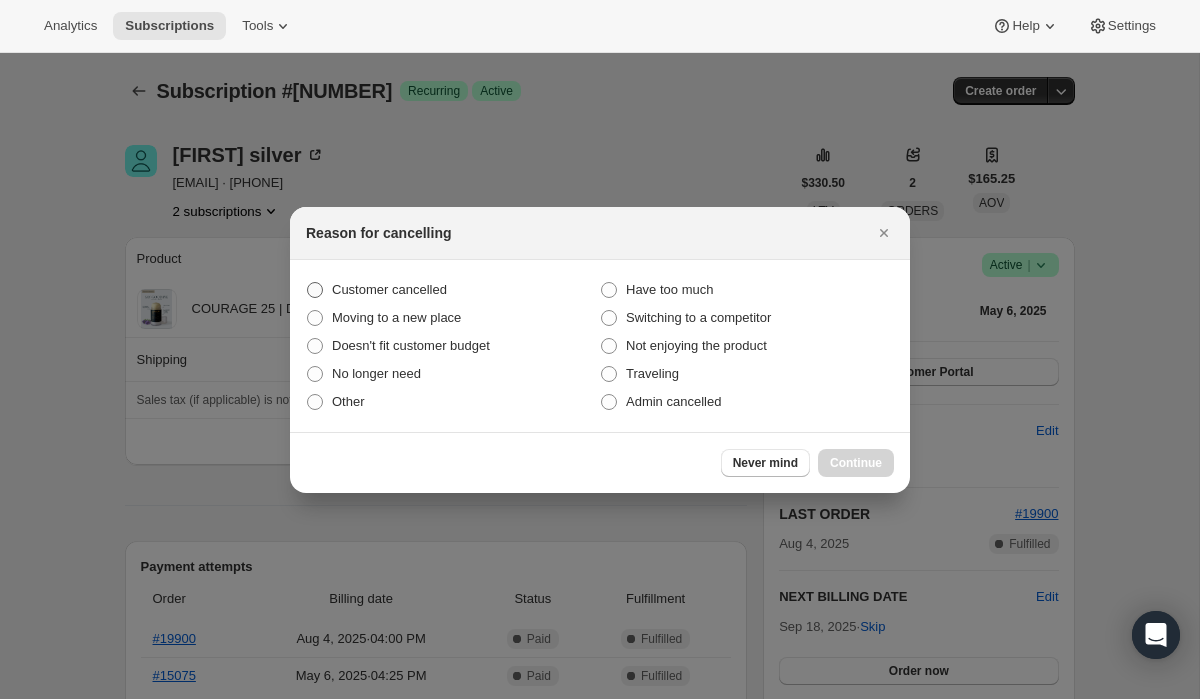 click on "Customer cancelled" at bounding box center [389, 289] 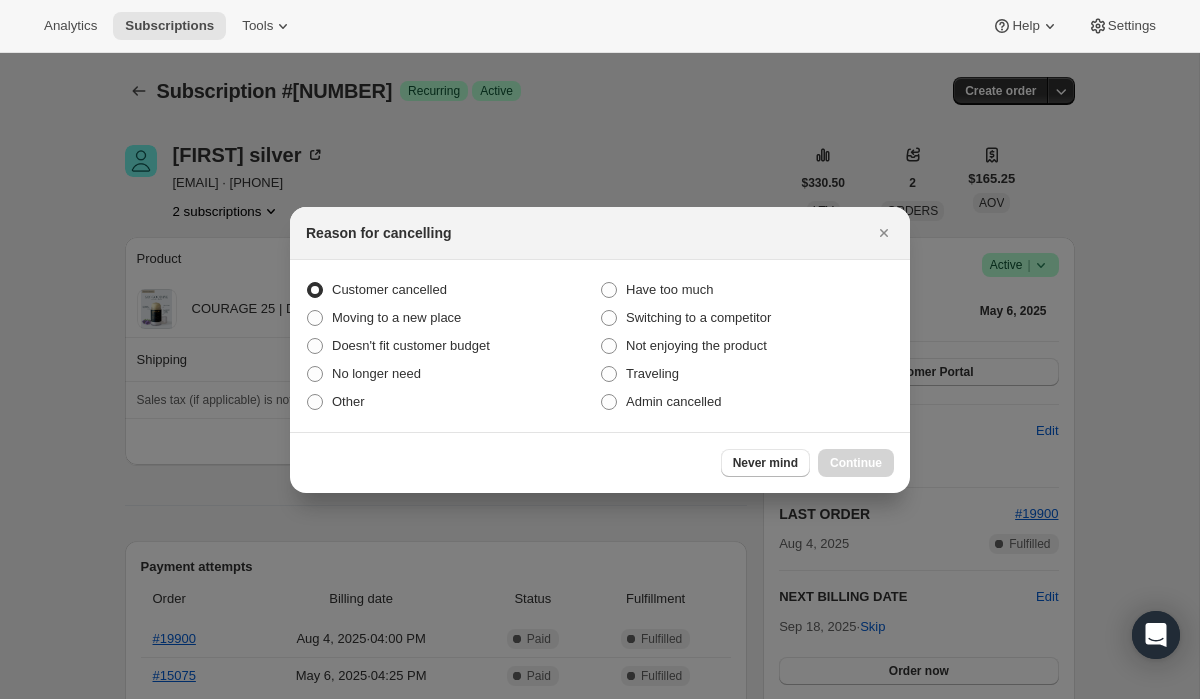 radio on "true" 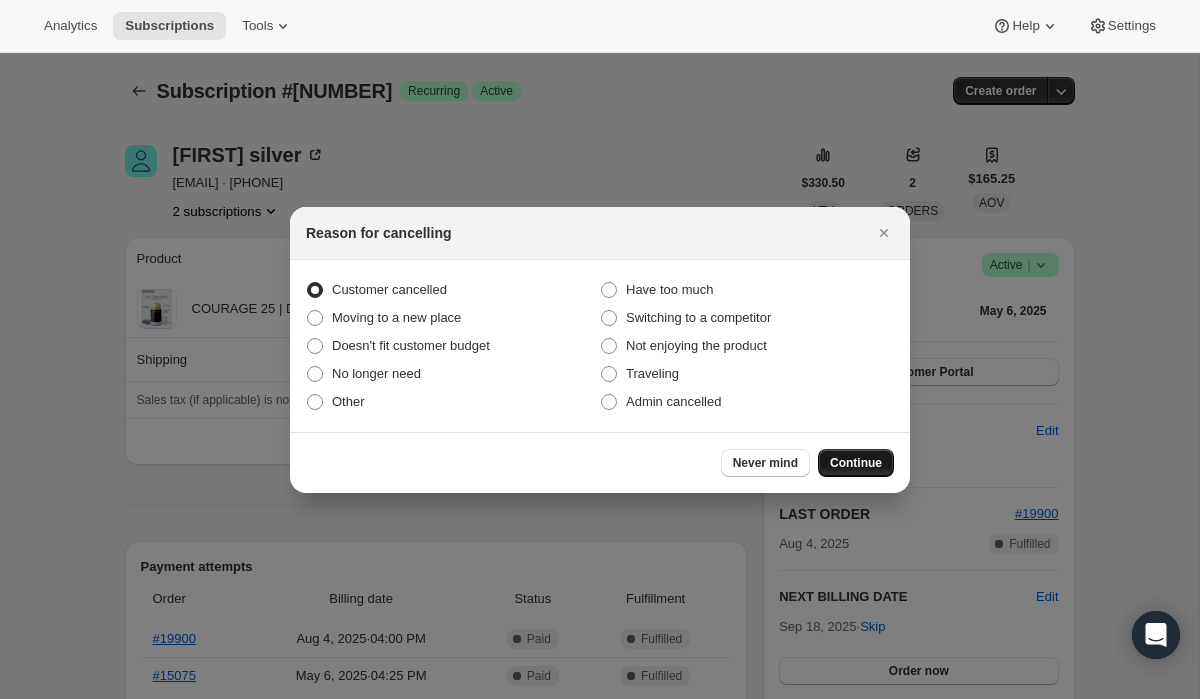 click on "Continue" at bounding box center [856, 463] 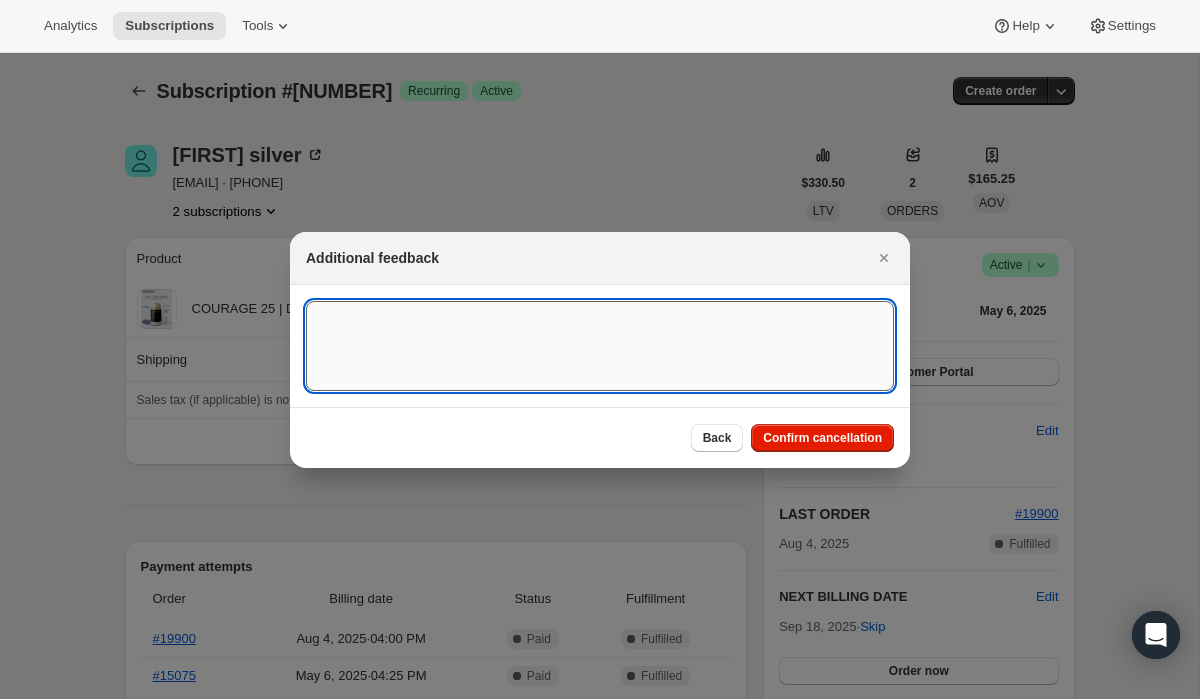 click at bounding box center [600, 346] 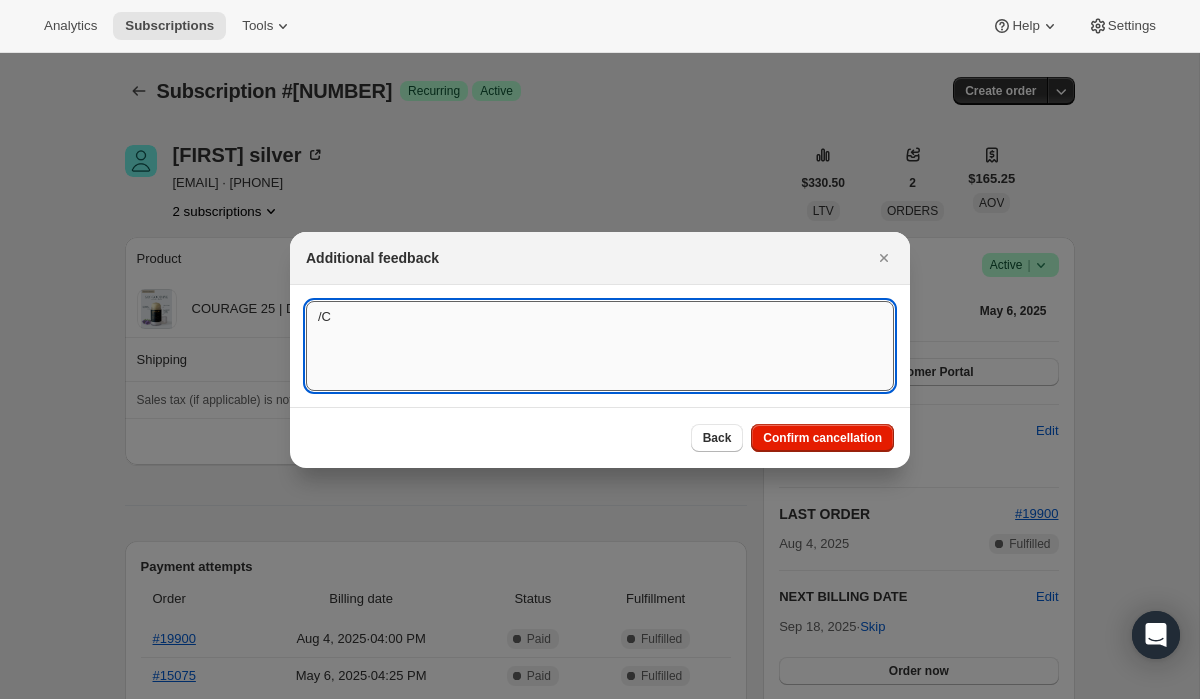 type on "/" 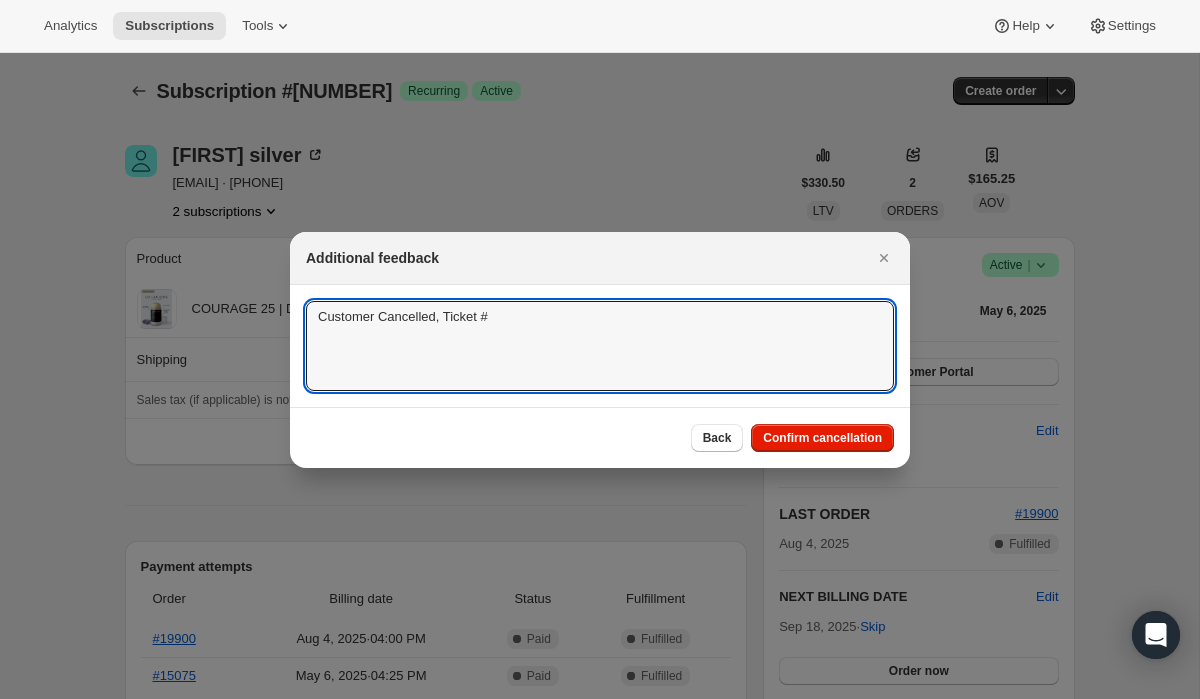 paste on "14982" 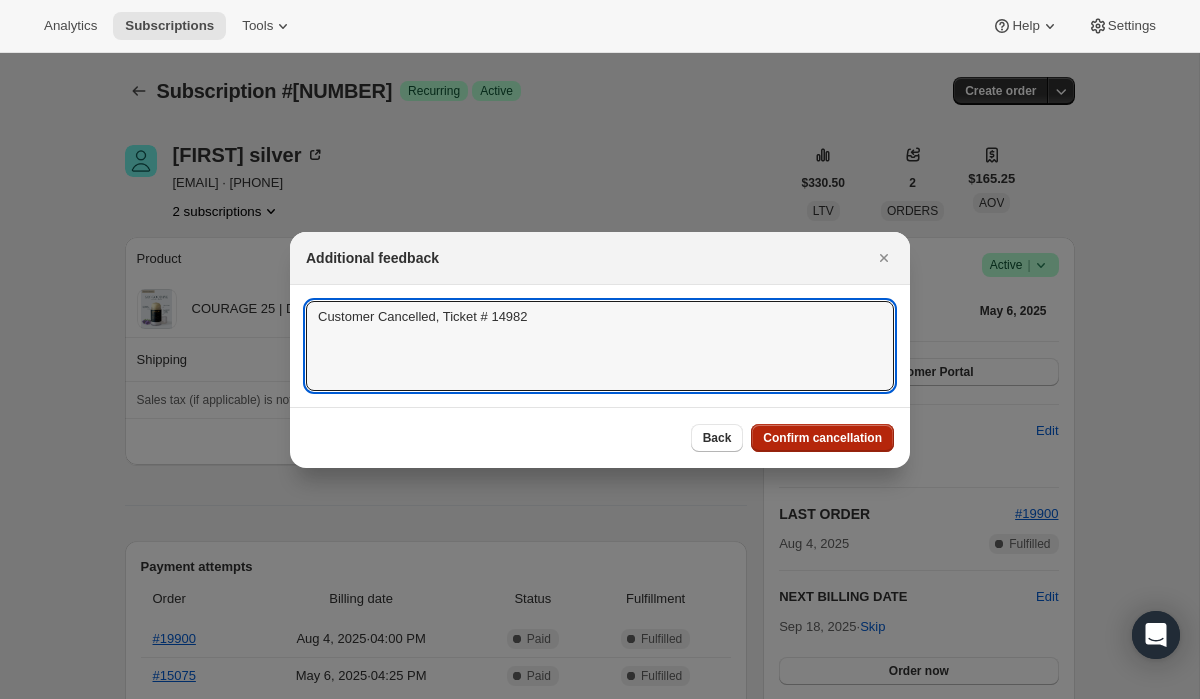 type on "Customer Cancelled, Ticket # 14982" 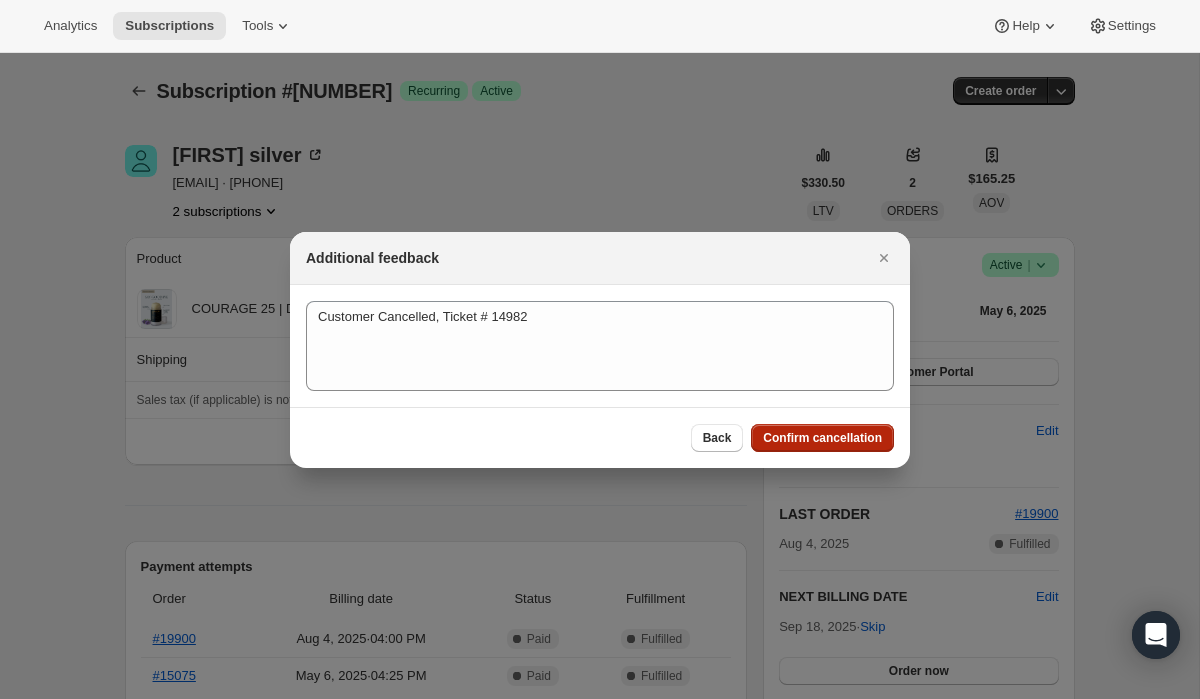 click on "Confirm cancellation" at bounding box center (822, 438) 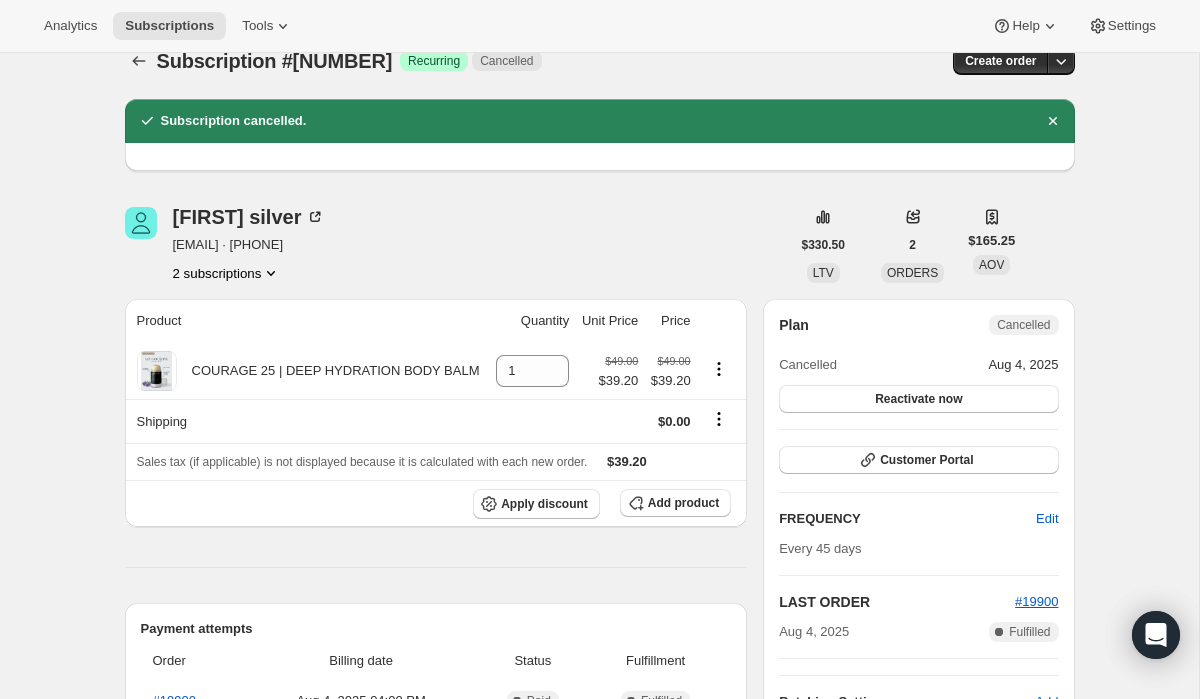 scroll, scrollTop: 26, scrollLeft: 0, axis: vertical 